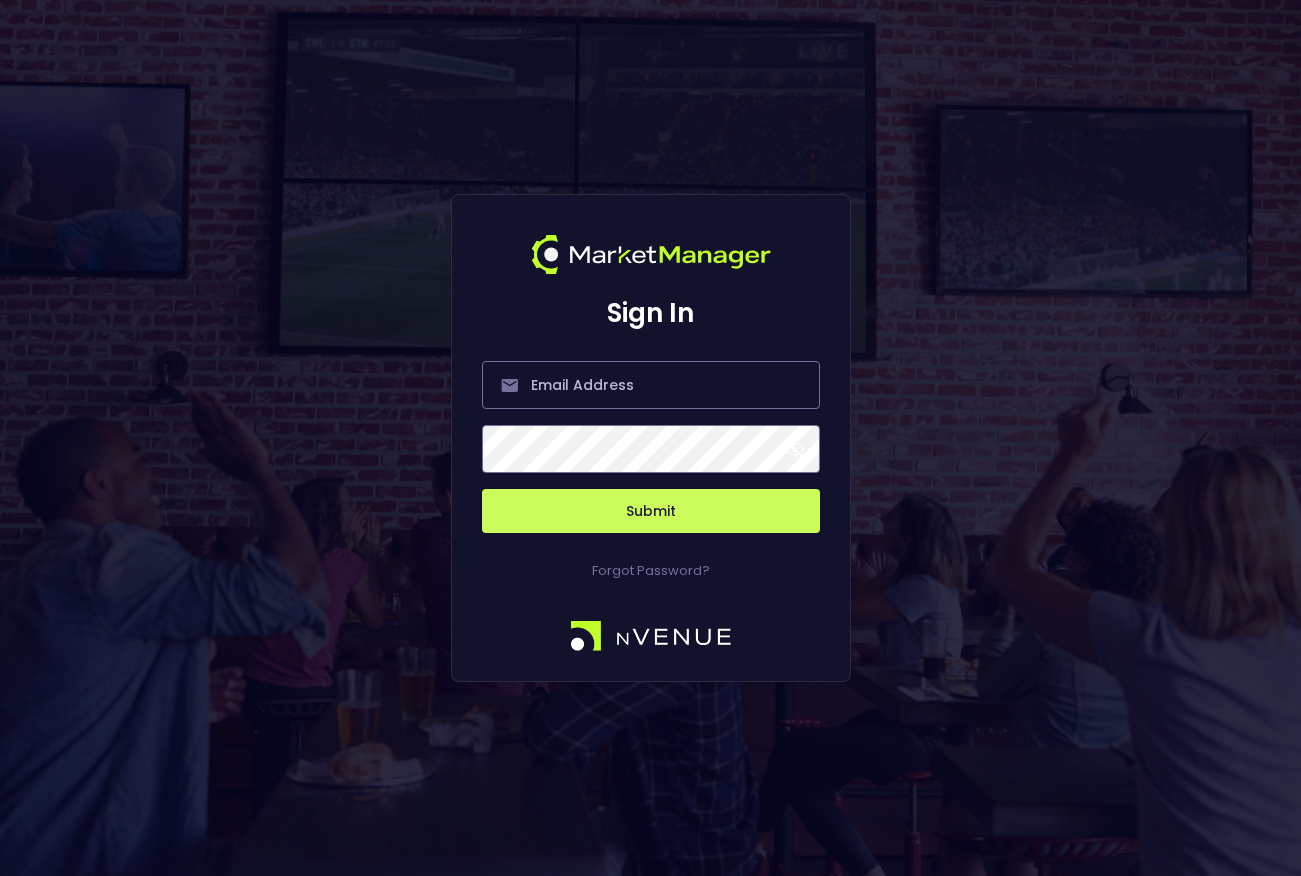 scroll, scrollTop: 0, scrollLeft: 0, axis: both 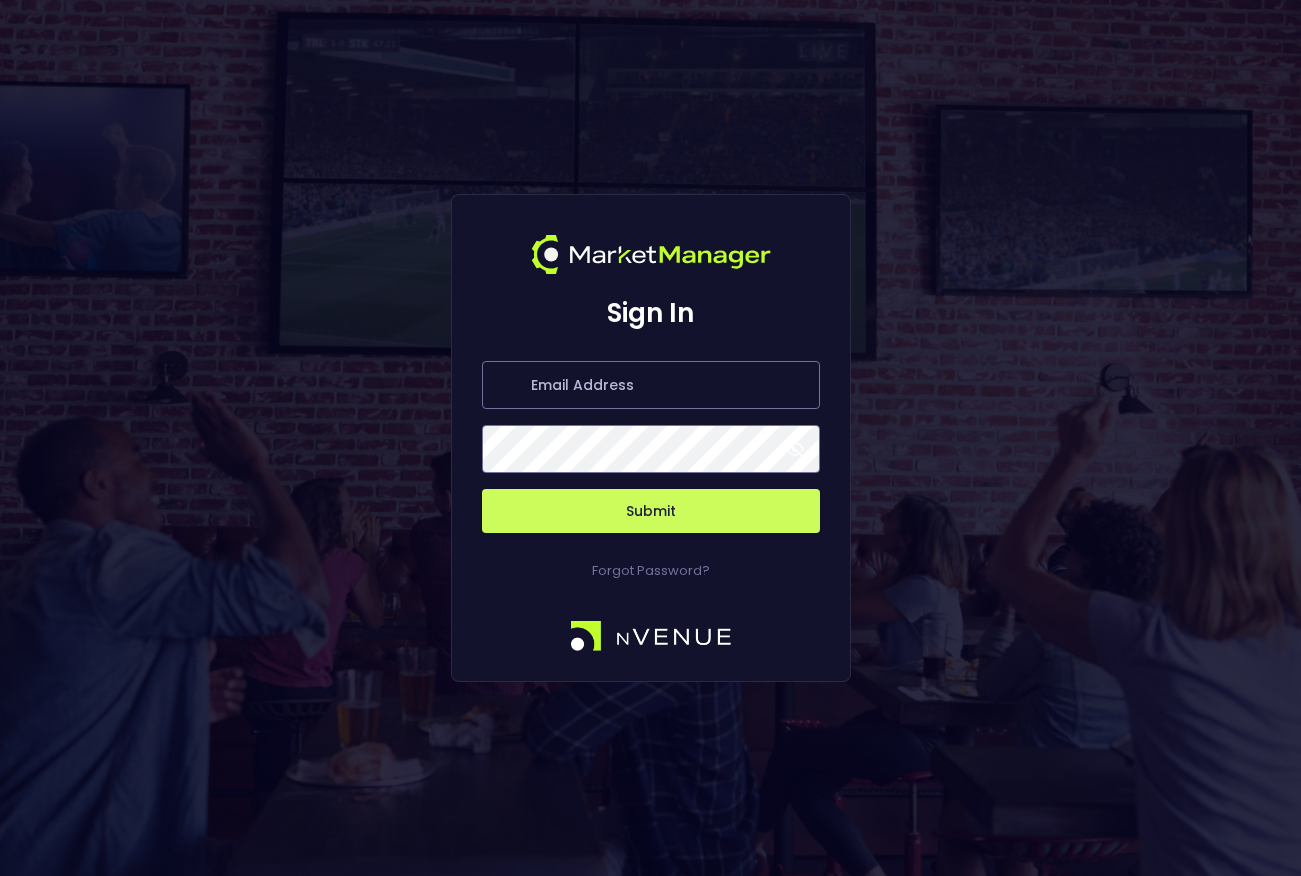 type on "salim@[EMAIL]" 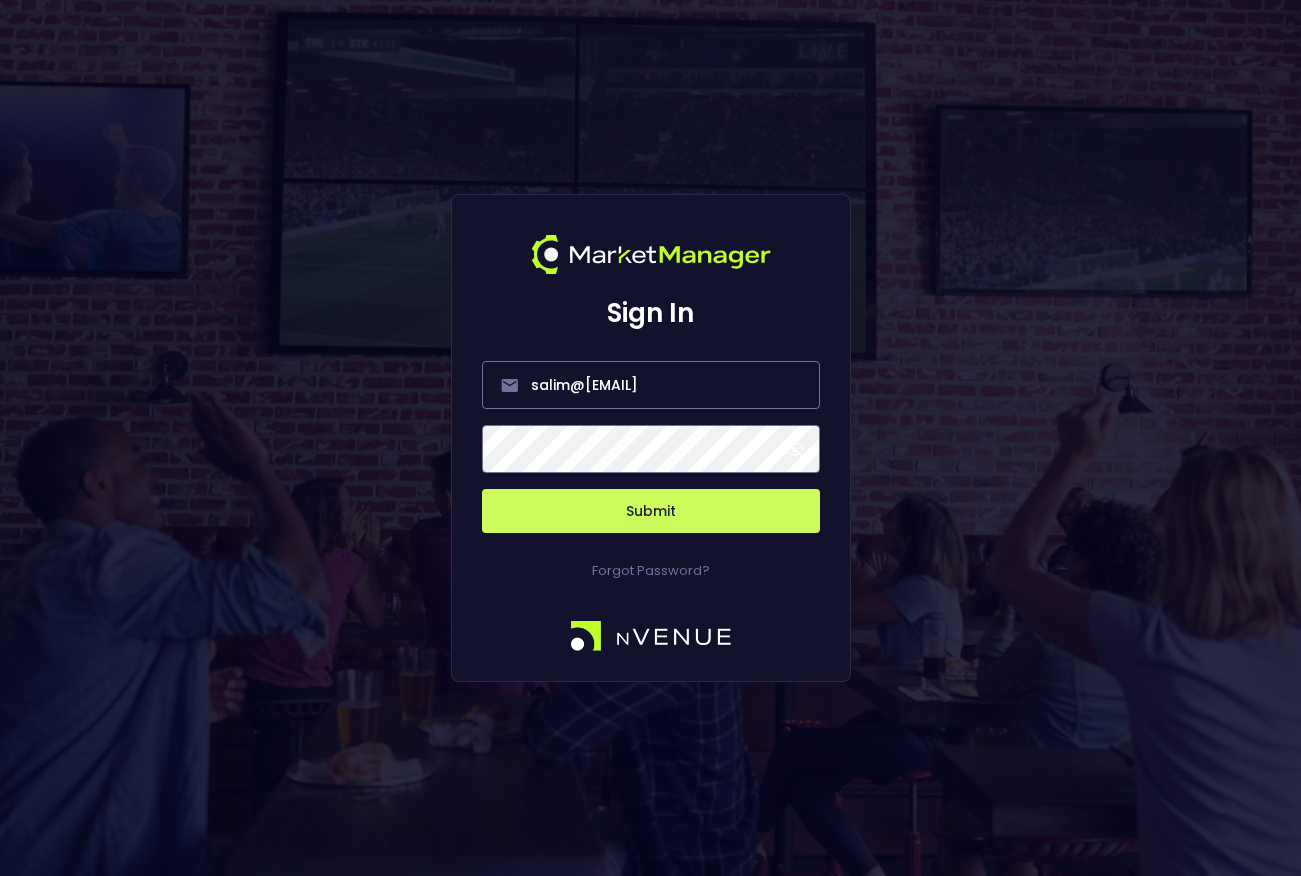 click on "Submit" at bounding box center [651, 511] 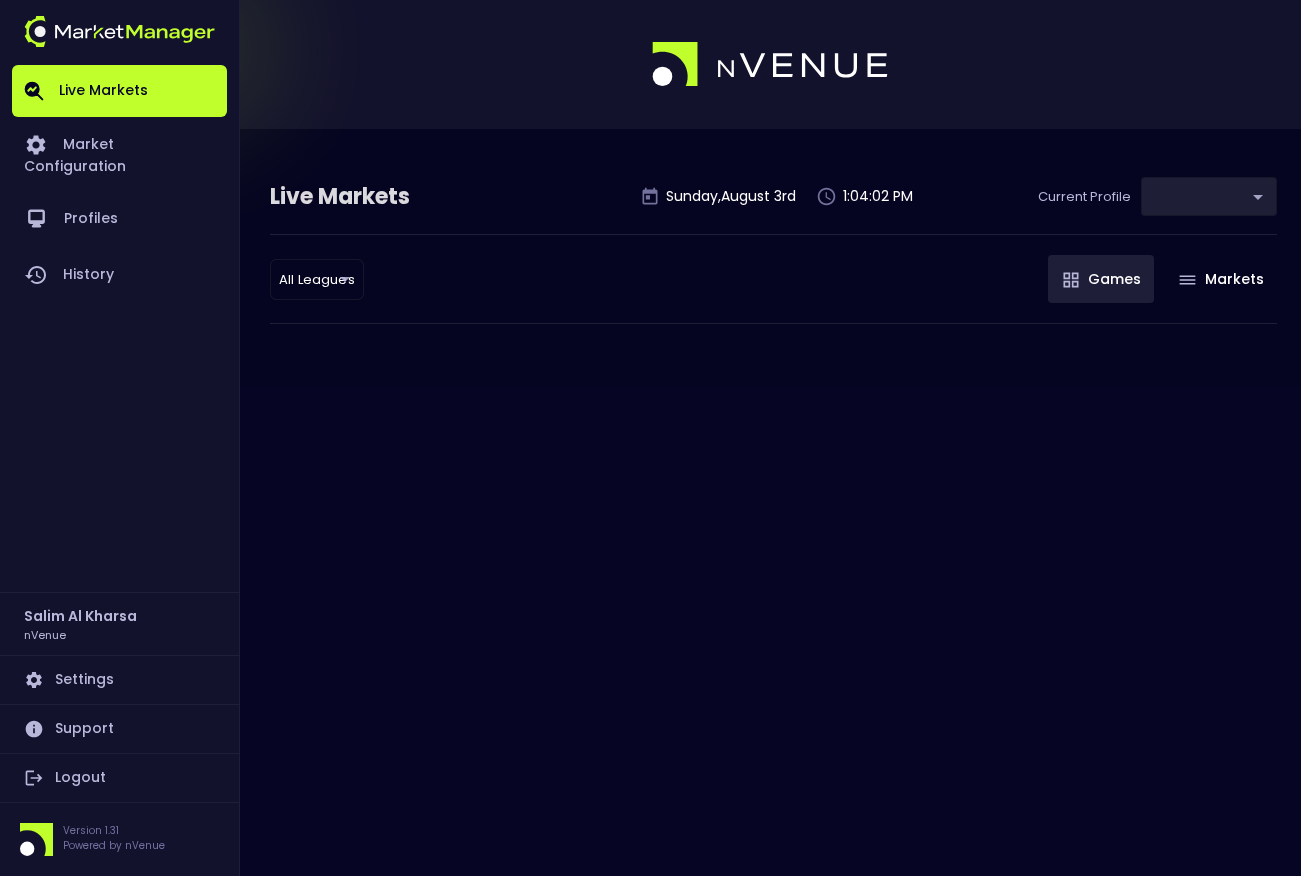 type on "0d810fa5-e353-4d9c-b11d-31f095cae871" 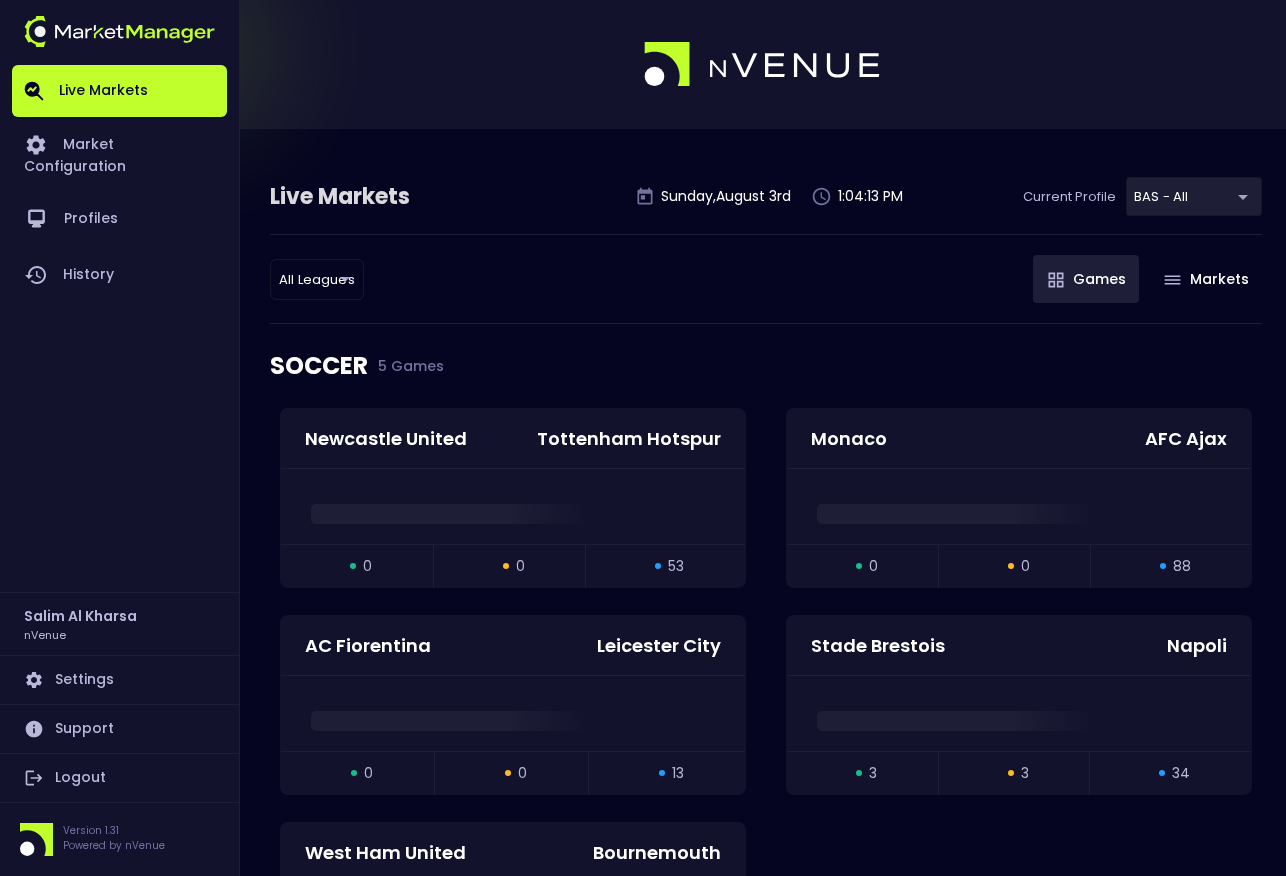 click on "Live Markets Sunday , August 3 rd 1:04:13 PM Current Profile BAS - All 0d810fa5-e353-4d9c-b11d-31f095cae871 Select All Leagues all leagues ​ Games Markets SOCCER 5 Games Newcastle United Tottenham Hotspur open 0 suspended 0 closed 53 Monaco AFC Ajax open 0 suspended 0 closed 88 AC Fiorentina Leicester City open 0 suspended 0 closed 13 Stade Brestois Napoli open 3 suspended 3 closed 34 West Ham United Bournemouth open 4 suspended 4 closed 0 NASCAR 1 Game Grant Park 165 From Stage - Lap / Race Lap / Replay Game open 0 suspended 0 closed 25 WNBA 11 Games 45 NYL Liberty CON 38 S . Ionescu : 0 pts T . Charles : 8 pts 3rd Quarter - 10:00 open 12 suspended 12 closed 133 0 WAS Mystics ATL Dream 0 1st Quarter - 10:00 open 8 suspended 0 closed 0 0 IND Fever SEA Storm 0 1st Quarter - 10:00 open 8 suspended 0 closed 0 93 IND Fever DAL Wings 101 0" at bounding box center [643, 2446] 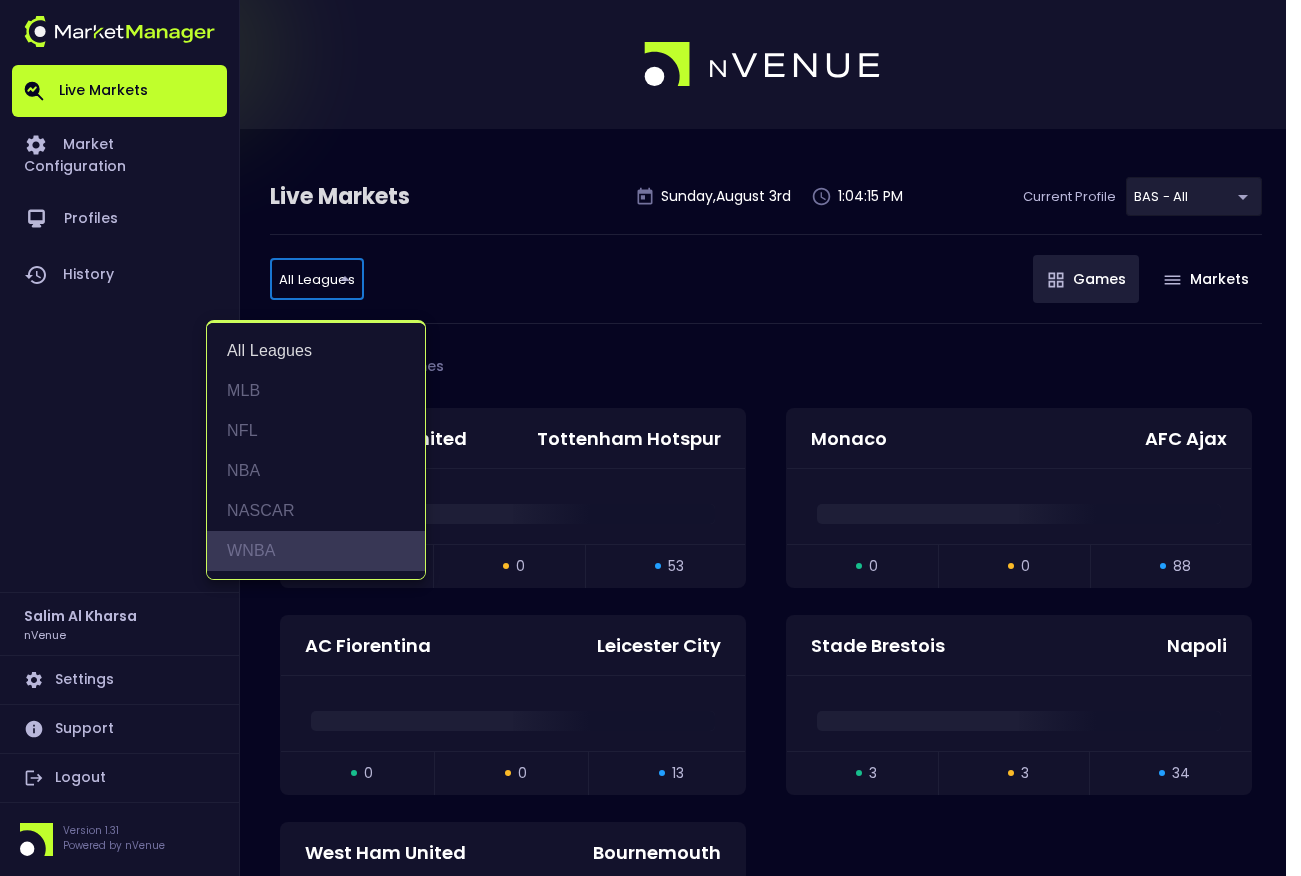 click on "WNBA" at bounding box center (316, 551) 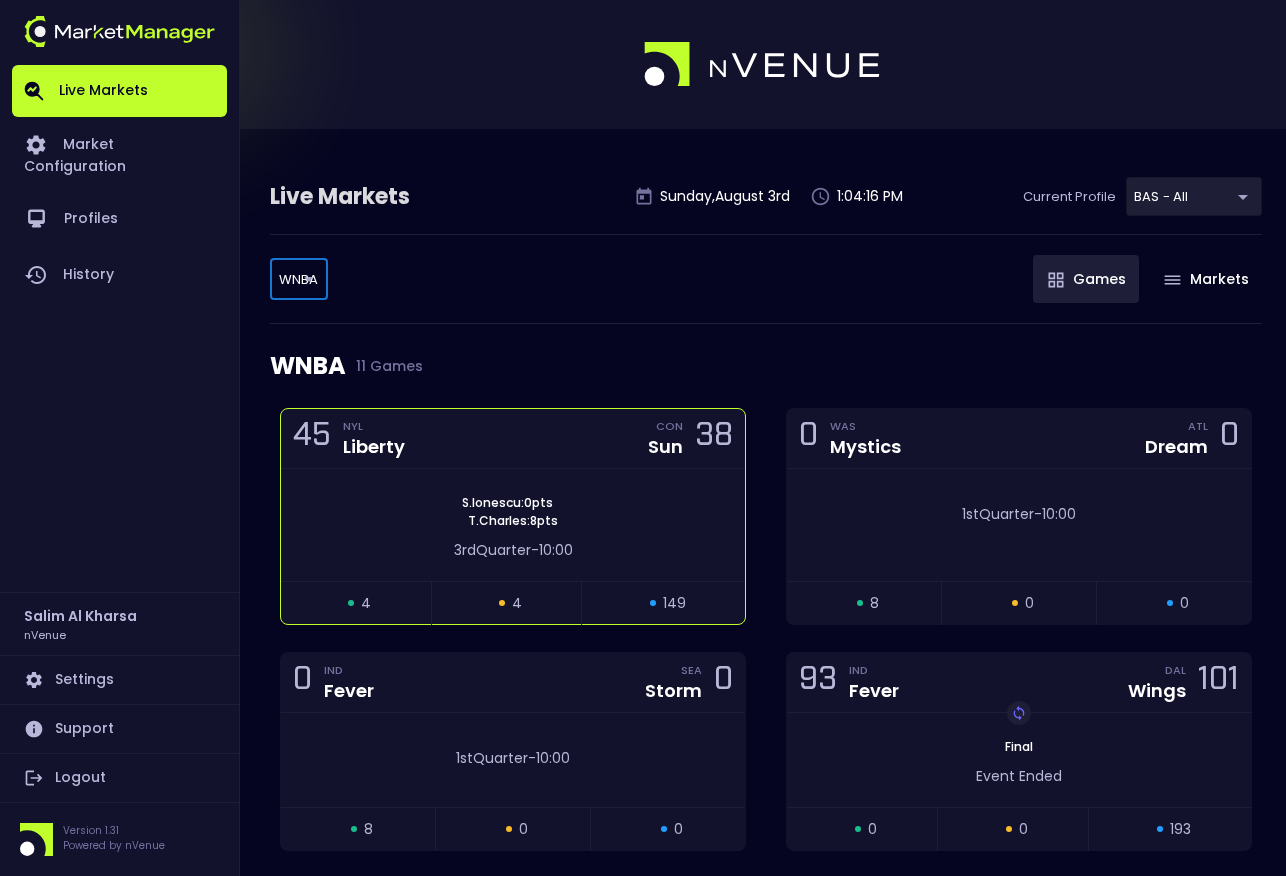 click on "CON Sun 38" at bounding box center [684, 438] 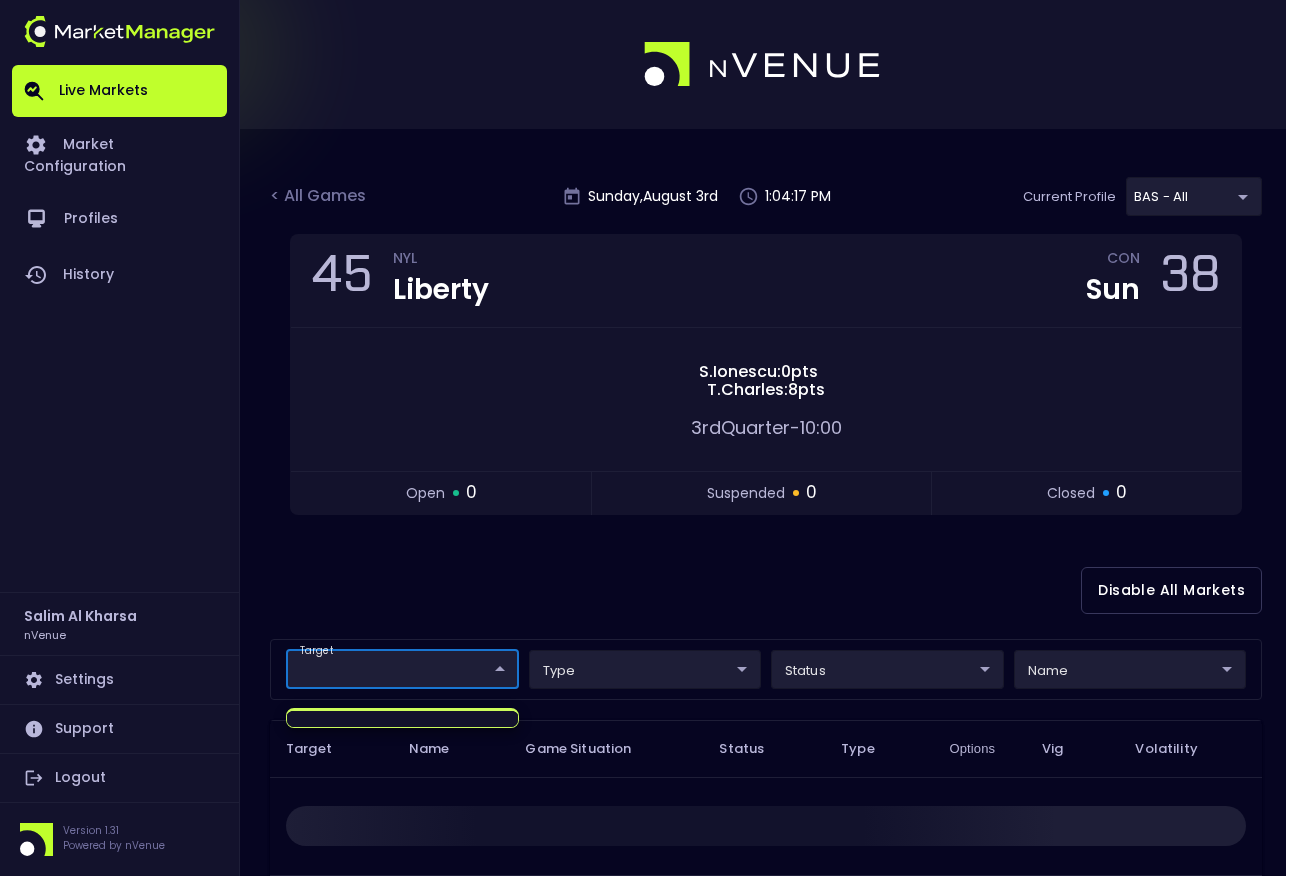 click on "Live Markets Market Configuration Profiles History Salim   Al Kharsa nVenue Settings Support Logout   Version 1.31  Powered by nVenue < All Games Sunday ,  August   3 rd 1:04:17 PM Current Profile BAS - All 0d810fa5-e353-4d9c-b11d-31f095cae871 Select Target Market Status Type Vig Volatility Options Close 45 NYL Liberty CON Sun 38 S .  Ionescu :  0  pts T .  Charles :  8  pts 3rd  Quarter  -  10:00 open 0 suspended 0 closed 0 Disable All Markets target ​ ​ type ​ ​ status ​ ​ name ​ ​ Target Name Game Situation Status Type Options Vig Volatility Rows per page: 25 25 0–0 of 0" at bounding box center (650, 628) 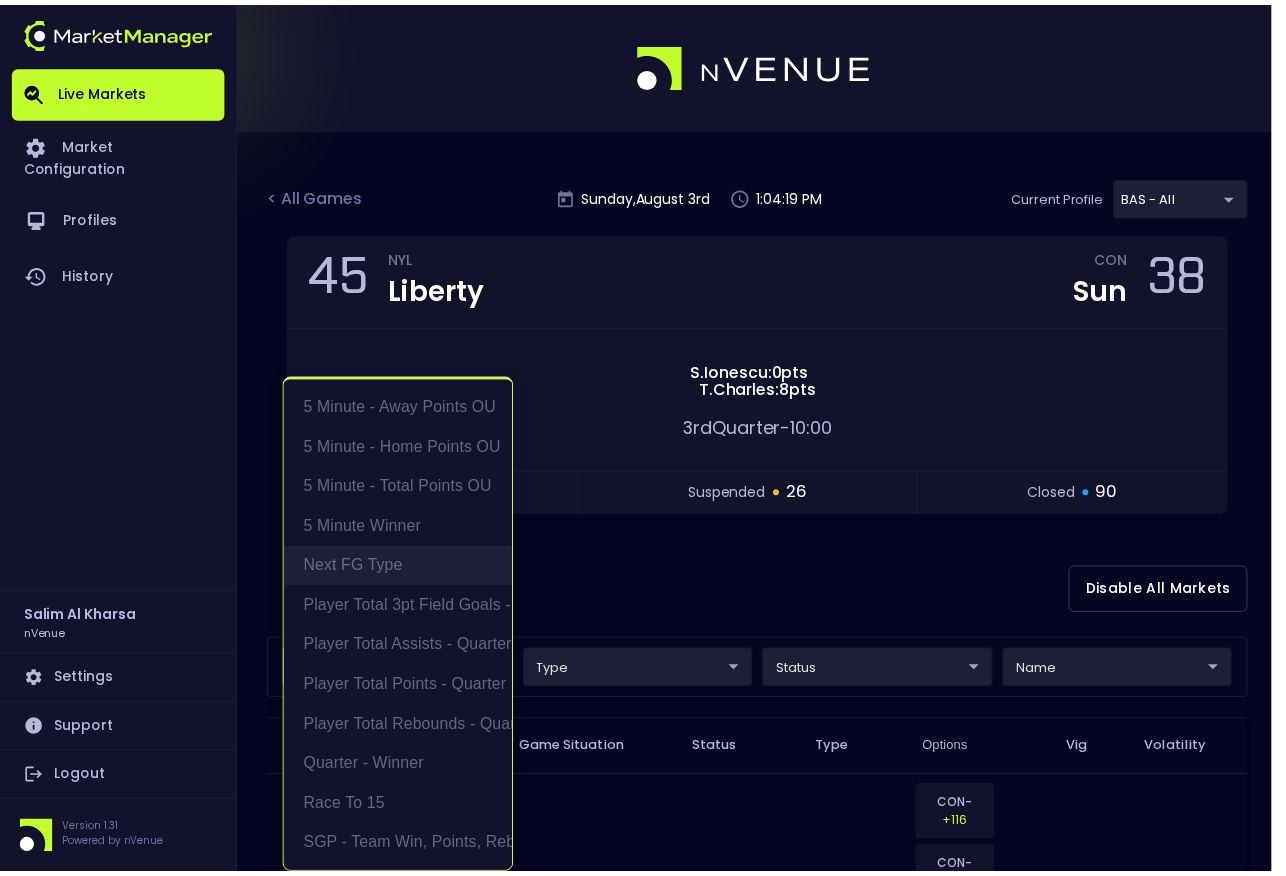 scroll, scrollTop: 4, scrollLeft: 0, axis: vertical 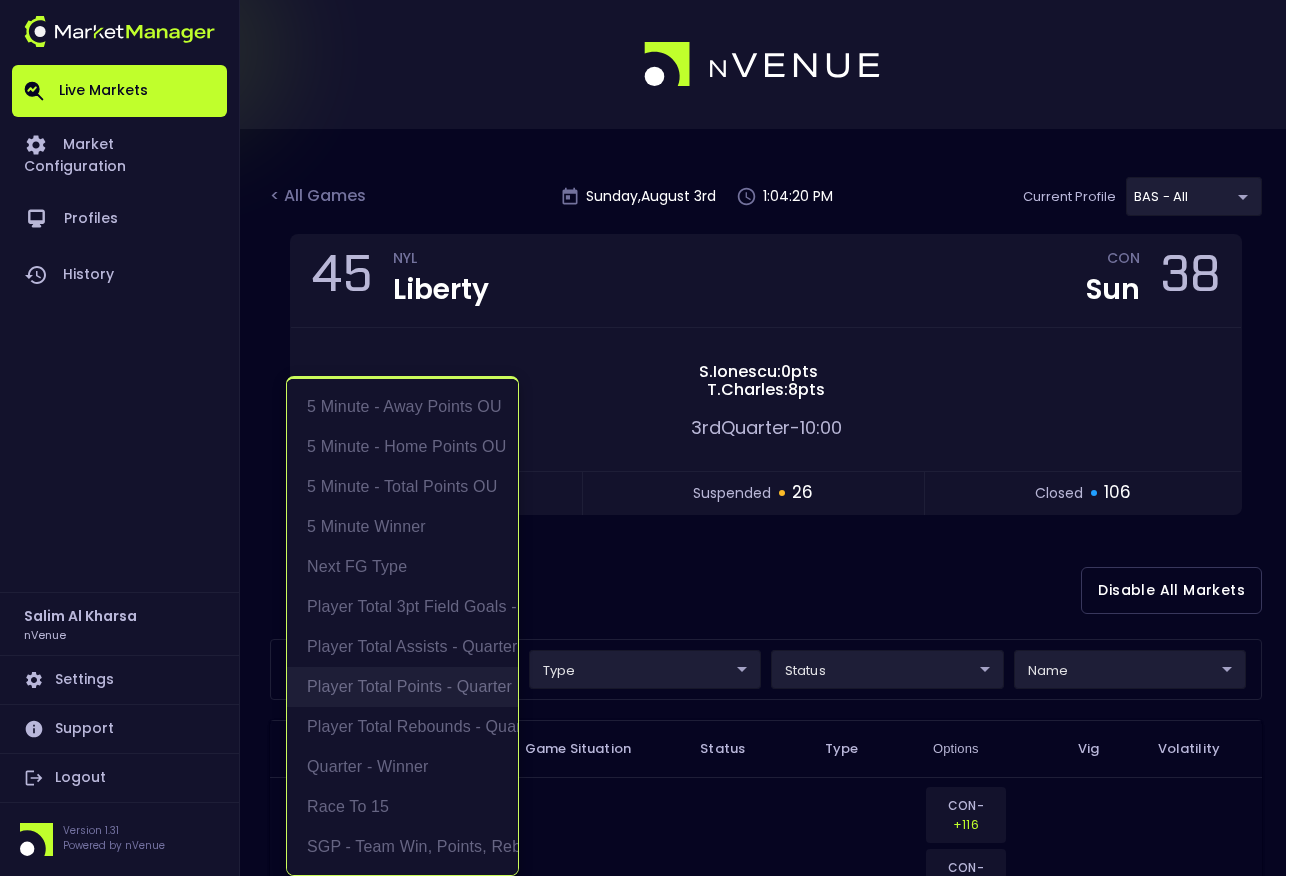 click on "Player Total Points - Quarter" at bounding box center [402, 687] 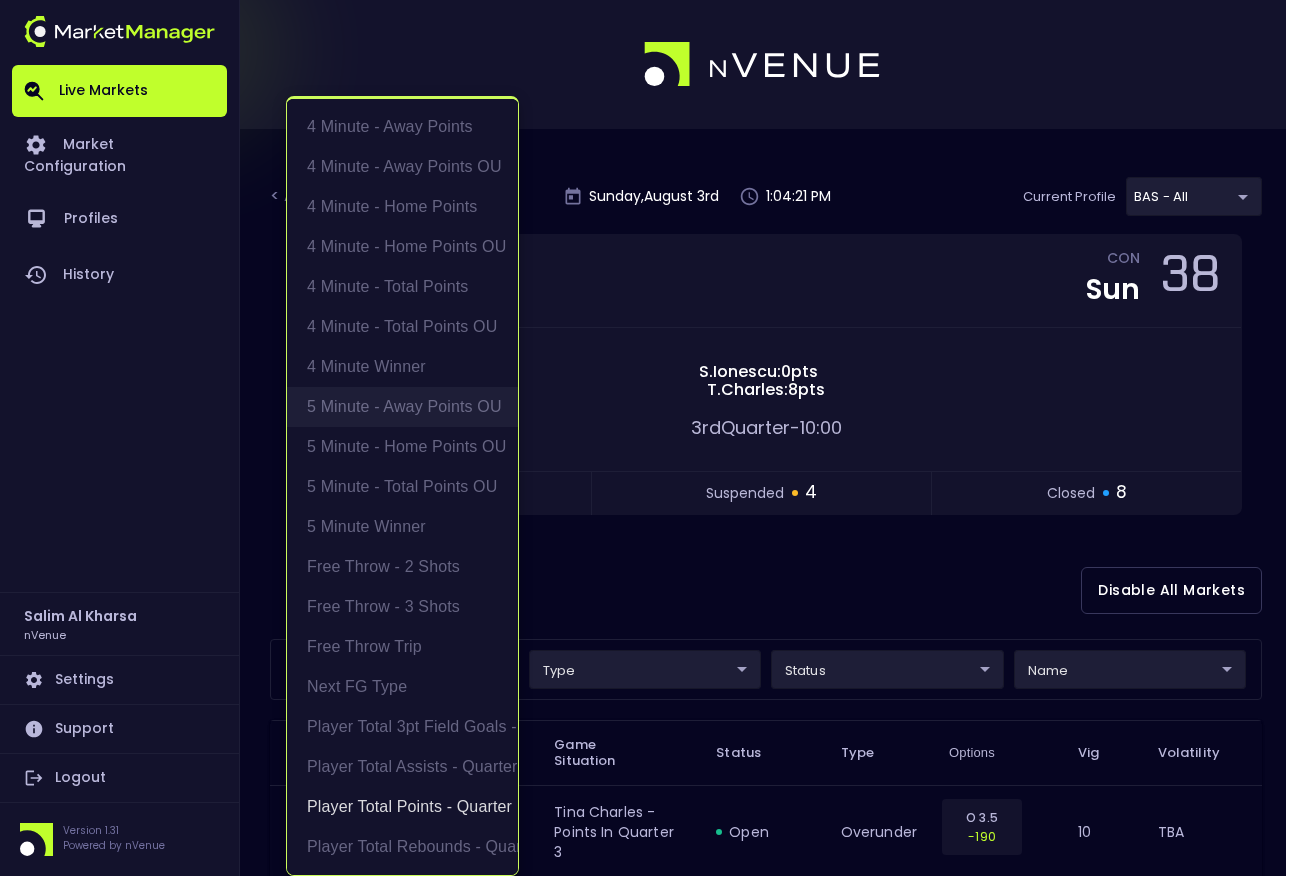 type on "Player Total Points - Quarter" 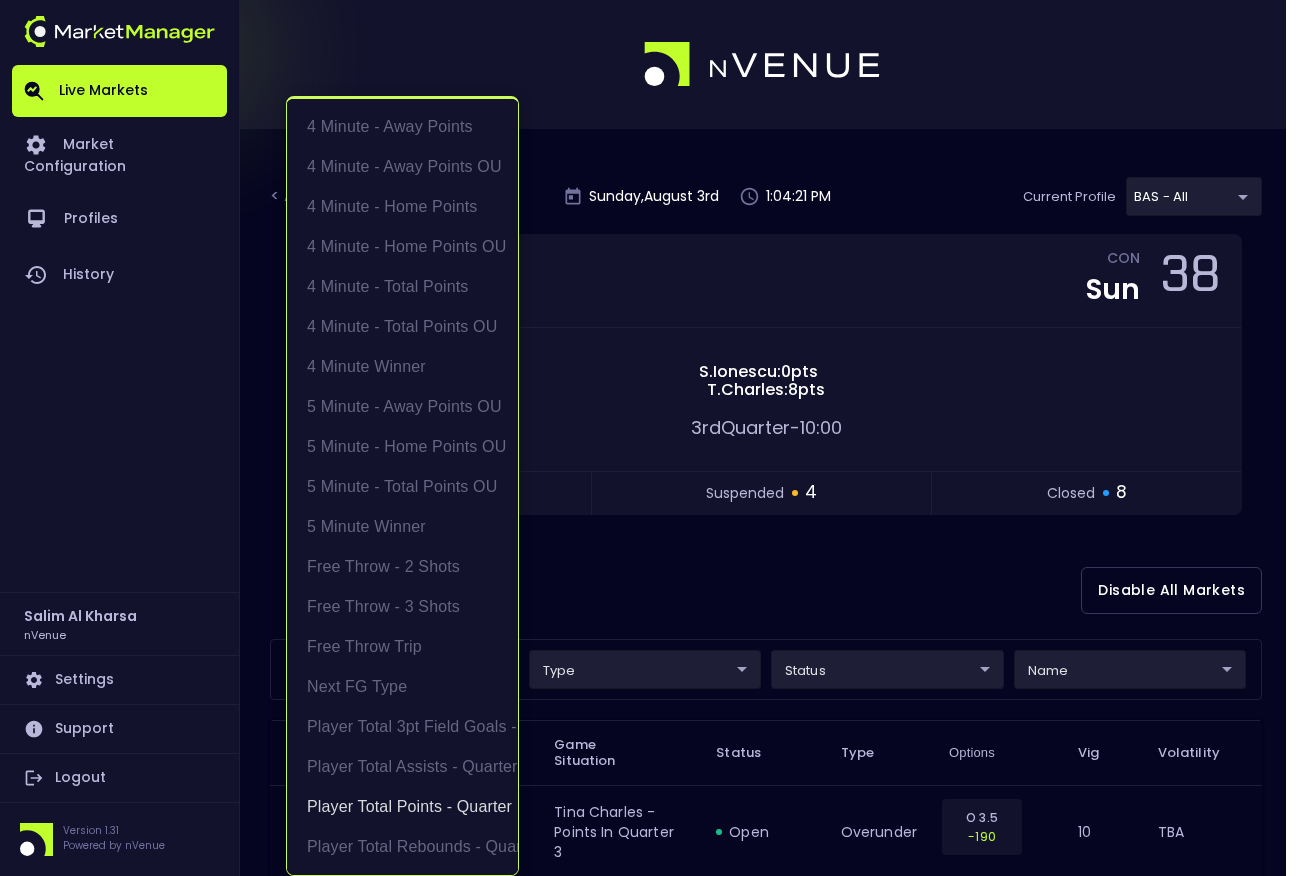 click at bounding box center [650, 438] 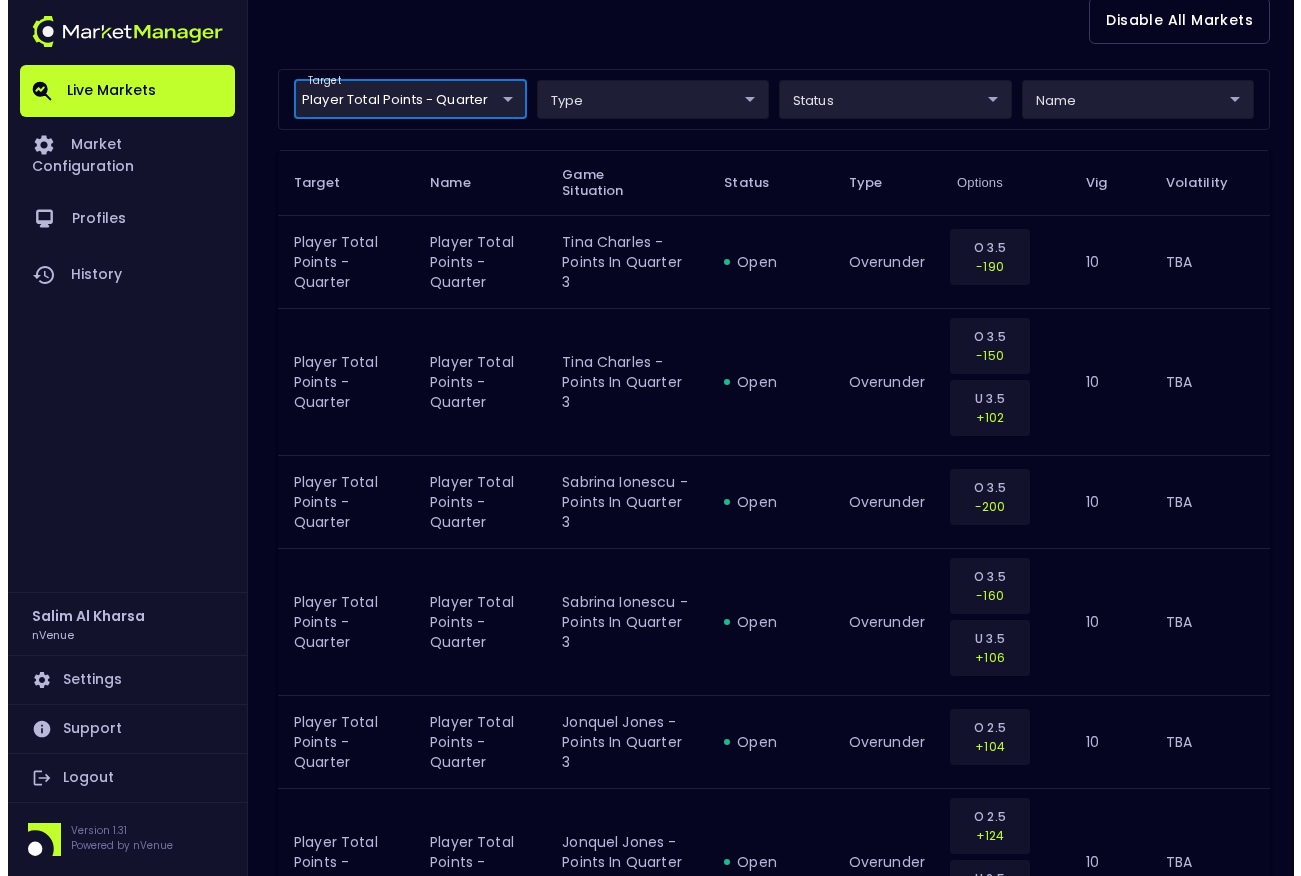 scroll, scrollTop: 615, scrollLeft: 0, axis: vertical 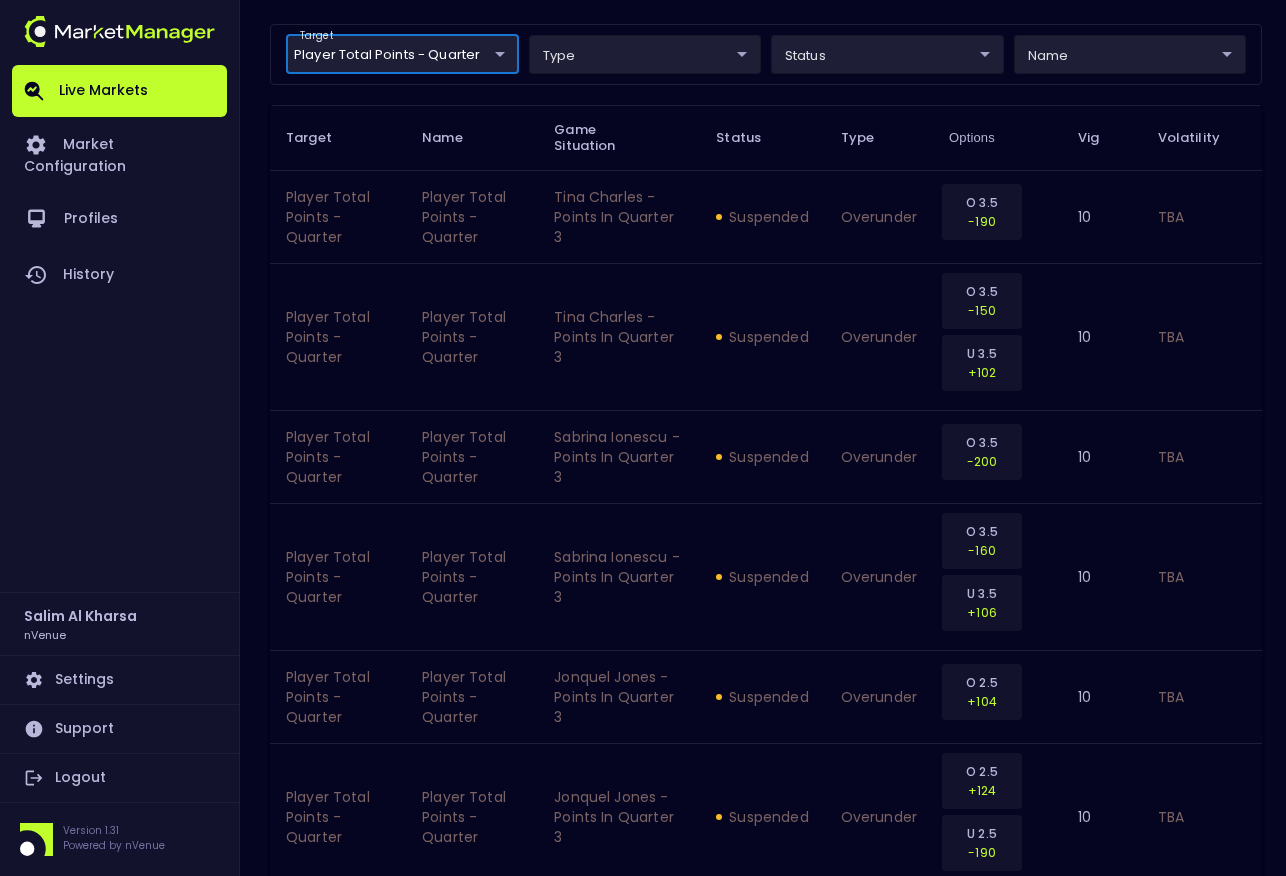 click on "Live Markets Market Configuration Profiles History Salim   Al Kharsa nVenue Settings Support Logout   Version 1.31  Powered by nVenue < All Games Sunday ,  August   3 rd 1:13:01 PM Current Profile BAS - All 0d810fa5-e353-4d9c-b11d-31f095cae871 Select Target Market Status Type Vig Volatility Options Close 47 NYL Liberty CON Sun 41 S .  Ionescu :  0  pts T .  Charles :  11  pts 3rd  Quarter  -  07:51 open 0 suspended 8 closed 16 Disable All Markets target Player Total Points - Quarter Player Total Points - Quarter ​ type ​ ​ status ​ ​ name ​ ​ Target Name Game Situation Status Type Options Vig Volatility Player Total Points - Quarter Player Total Points - Quarter Tina Charles - Points in Quarter 3  suspended overunder O 3.5 -190 10 TBA Player Total Points - Quarter Player Total Points - Quarter Tina Charles - Points in Quarter 3  suspended overunder O 3.5 -150 U 3.5 +102 10 TBA Player Total Points - Quarter Player Total Points - Quarter Sabrina Ionescu - Points in Quarter 3  suspended overunder" at bounding box center (643, 1261) 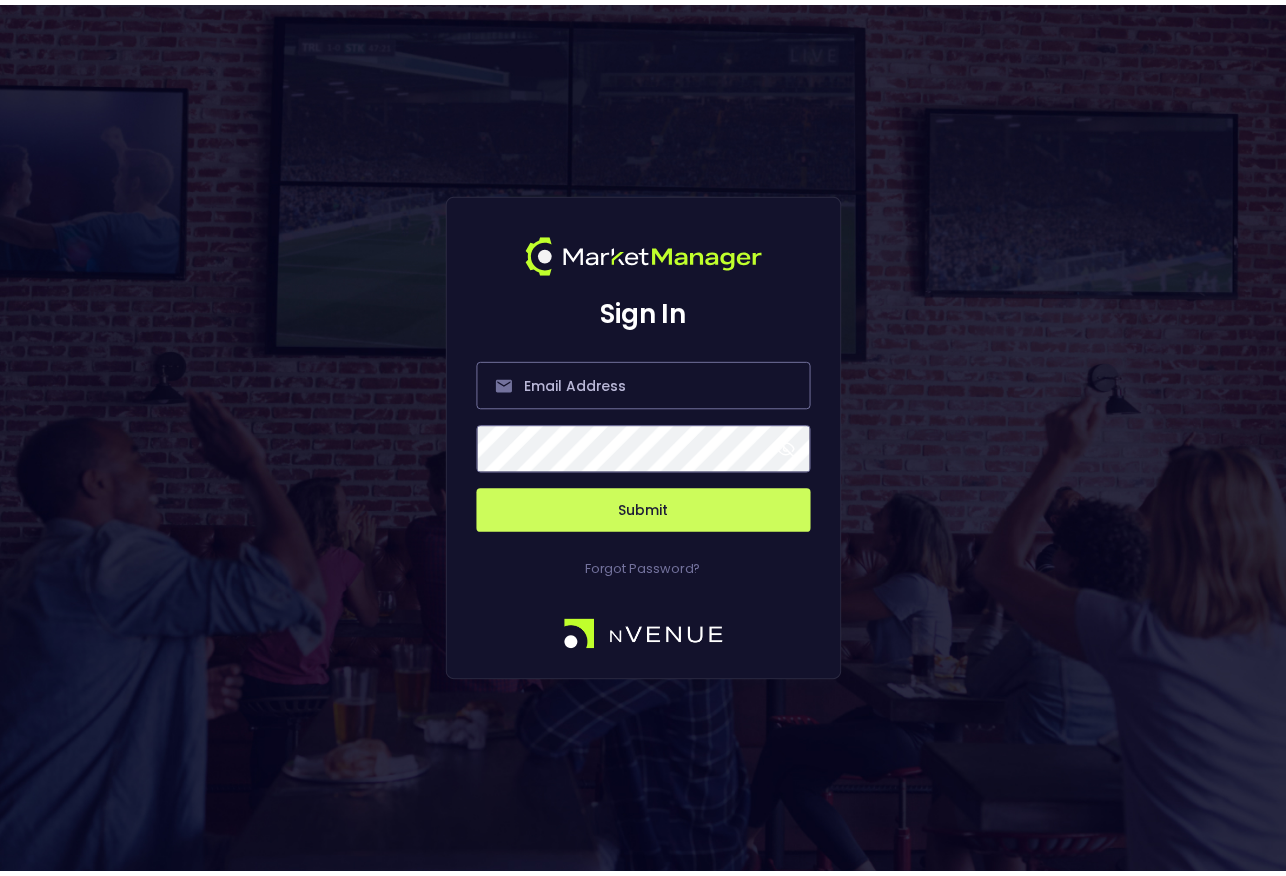 scroll, scrollTop: 0, scrollLeft: 0, axis: both 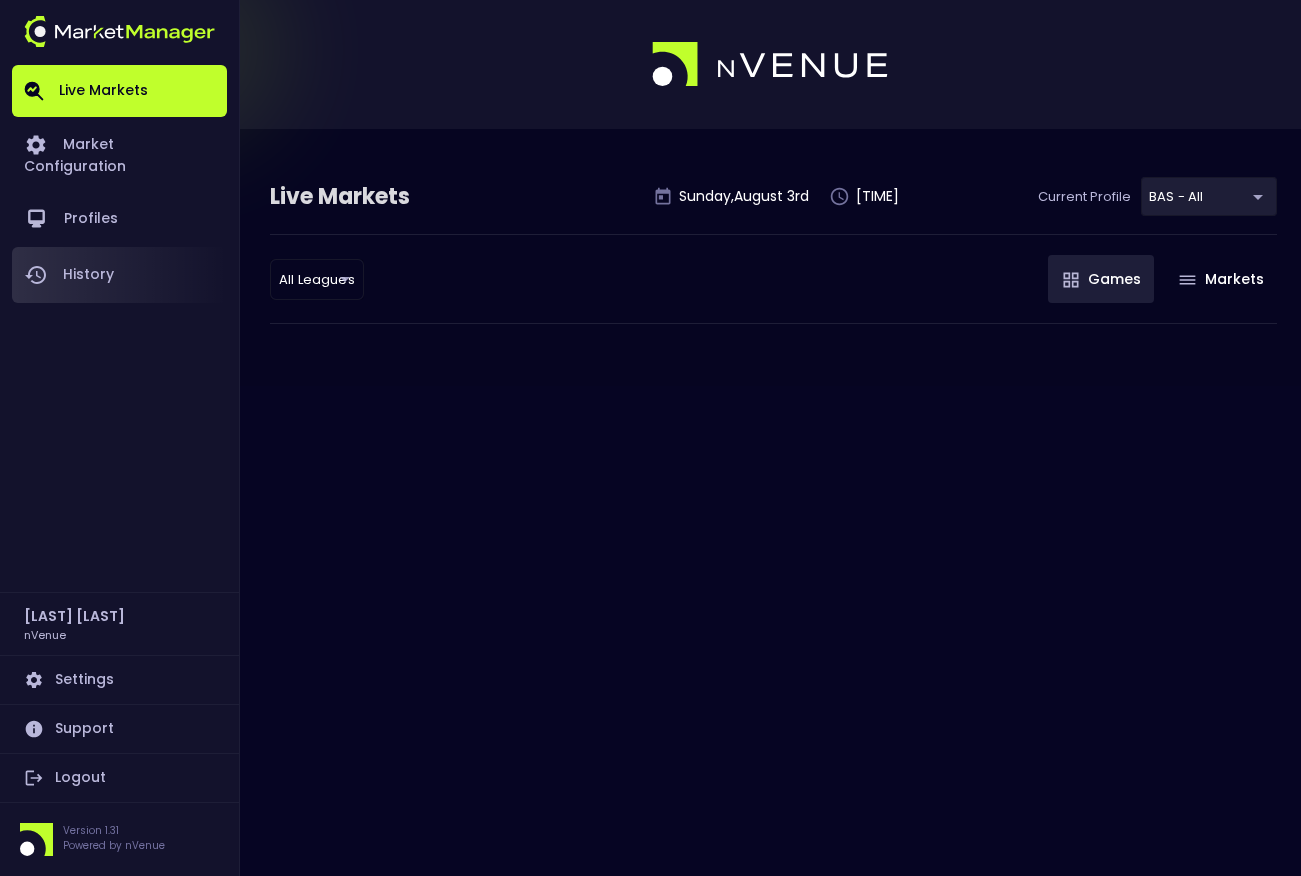click on "History" at bounding box center (119, 275) 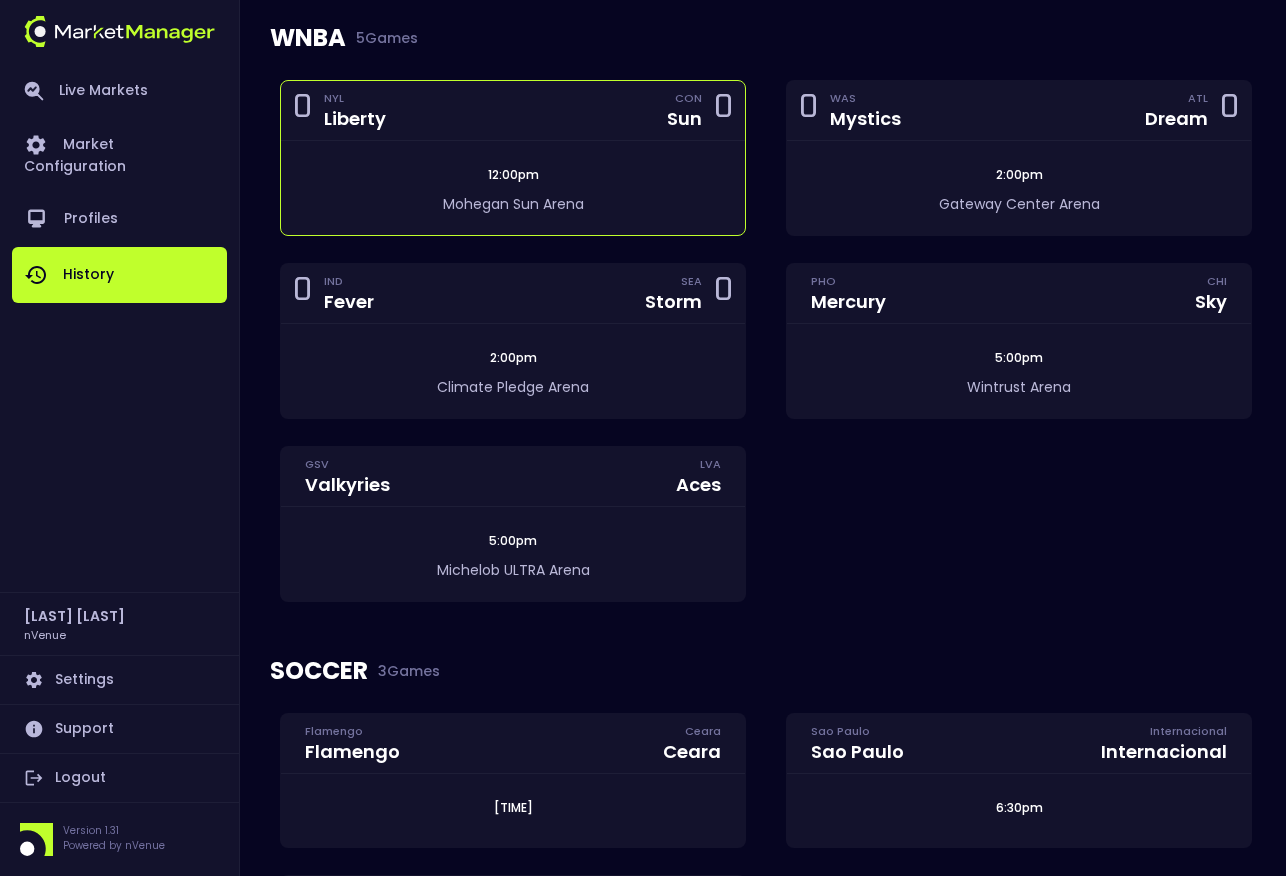 scroll, scrollTop: 2026, scrollLeft: 0, axis: vertical 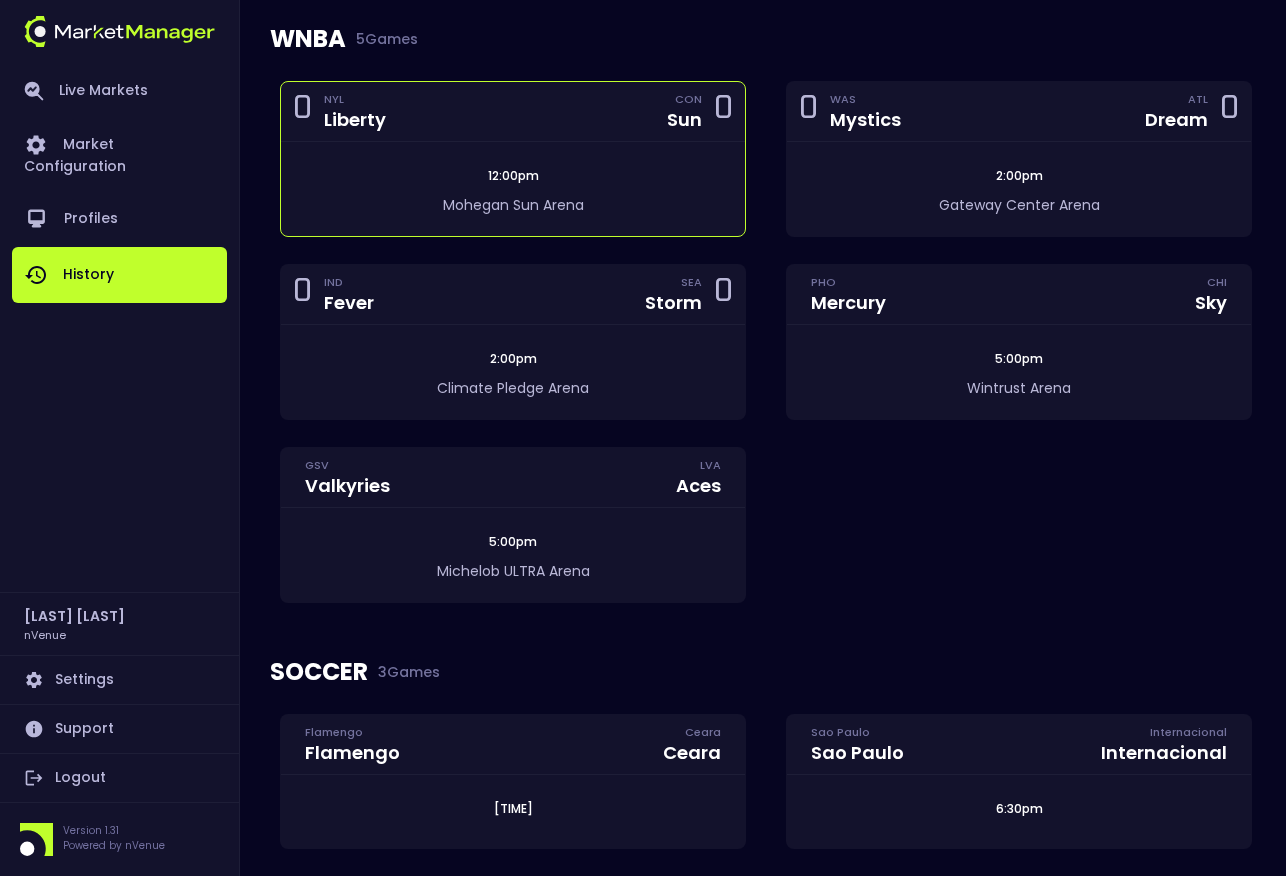 click on "0 NYL Liberty CON Sun 0" at bounding box center (513, 112) 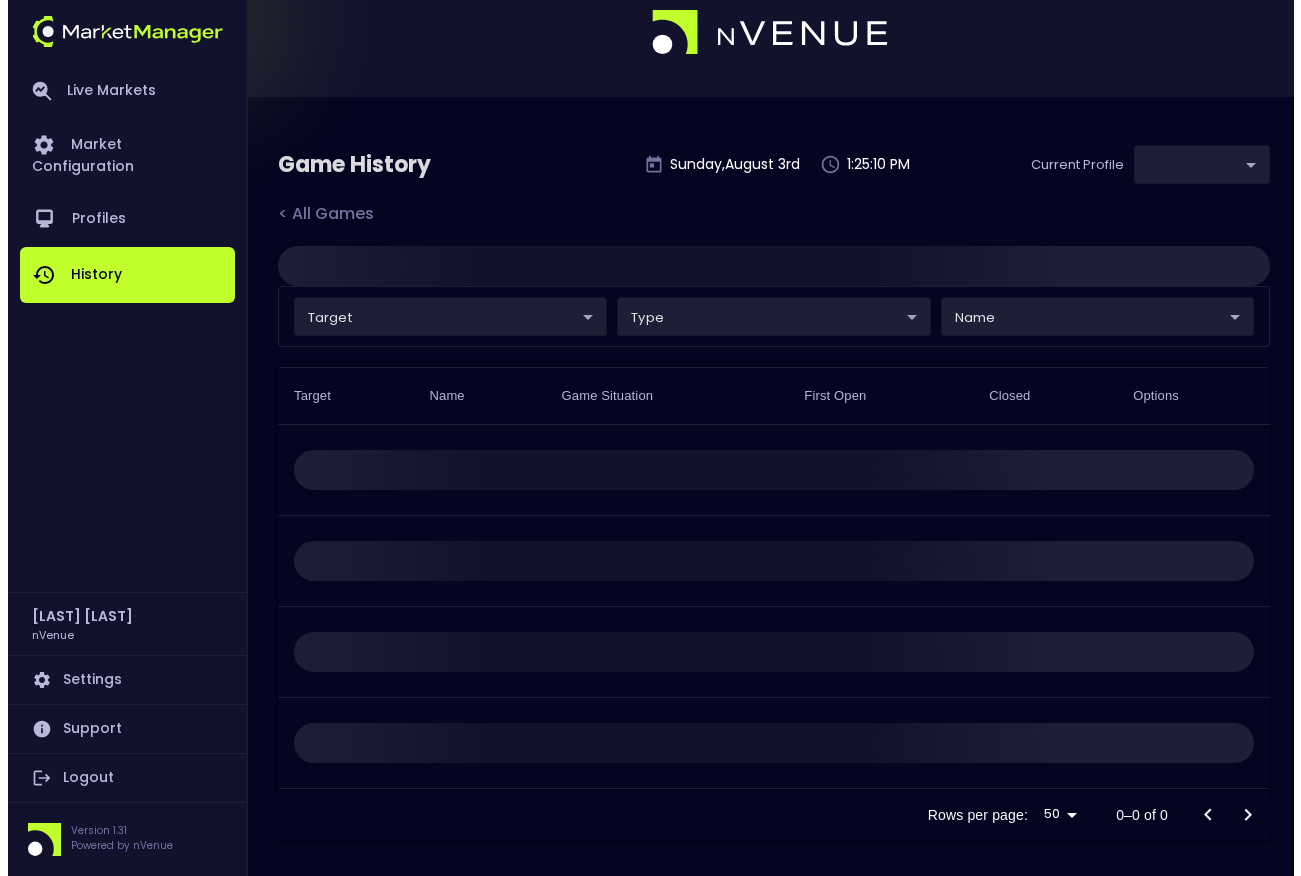scroll, scrollTop: 0, scrollLeft: 0, axis: both 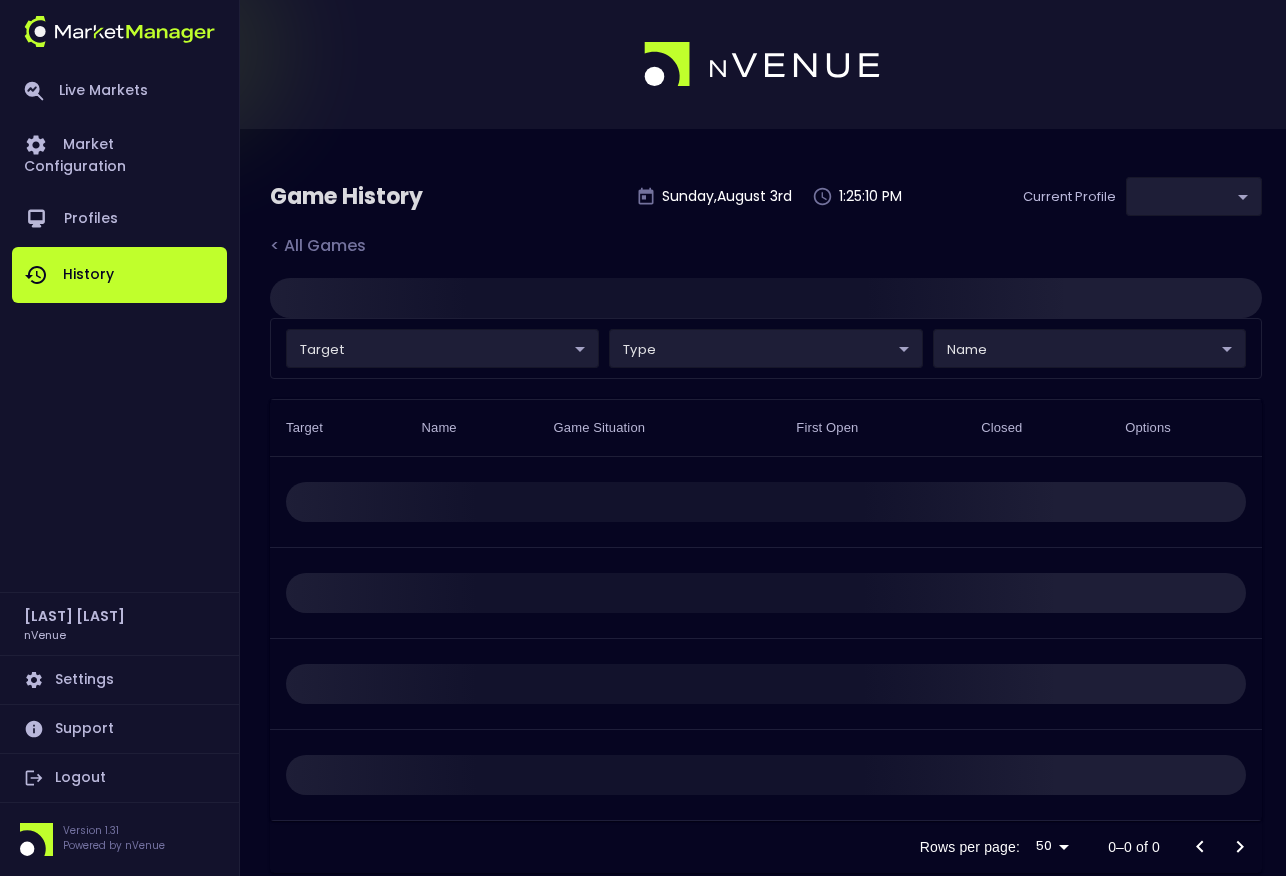 type on "[UUID]" 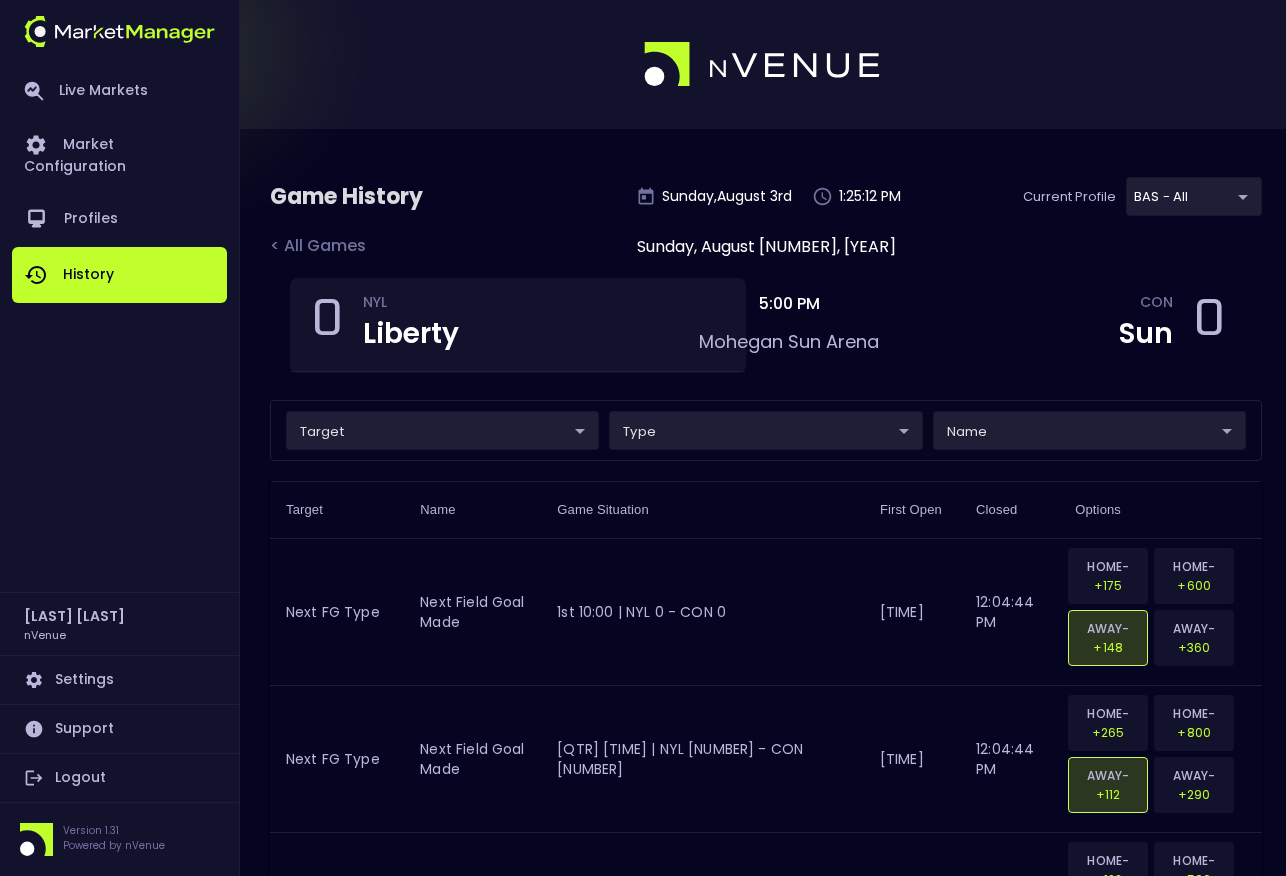 click on "Live Markets Market Configuration Profiles History Salim   Al Kharsa nVenue Settings Support Logout   Version 1.31  Powered by nVenue Game History Sunday ,  August   3 rd 1:25:12 PM Current Profile BAS - All 0d810fa5-e353-4d9c-b11d-31f095cae871 Select < All Games Sunday, August 3, 2025 0 NYL Liberty 5:00 PM Mohegan Sun Arena CON Sun 0 target ​ ​ type ​ ​ name ​ ​ Target Name Game Situation First Open Closed Options Next FG Type Next Field Goal Made 1st 10:00 | NYL 0 - CON 0  12:03:43 PM 12:04:44 PM HOME-2PT +175 HOME-3PT +600 AWAY-2PT +148 AWAY-3PT +360 Next FG Type Next Field Goal Made 1st 09:56 | NYL 0 - CON 0  12:03:53 PM 12:04:44 PM HOME-2PT +265 HOME-3PT +800 AWAY-2PT +112 AWAY-3PT +290 Next FG Type Next Field Goal Made 1st 09:41 | NYL 0 - CON 0  12:04:11 PM 12:04:44 PM HOME-2PT +122 HOME-3PT +500 AWAY-2PT +205 AWAY-3PT +500 Next FG Type Next Field Goal Made 1st 09:34 | NYL 0 - CON 0  12:04:19 PM 12:04:44 PM HOME-2PT +265 HOME-3PT +800 AWAY-2PT +112 AWAY-3PT +290 Next FG Type 12:04:24 PM +120" at bounding box center [643, 3691] 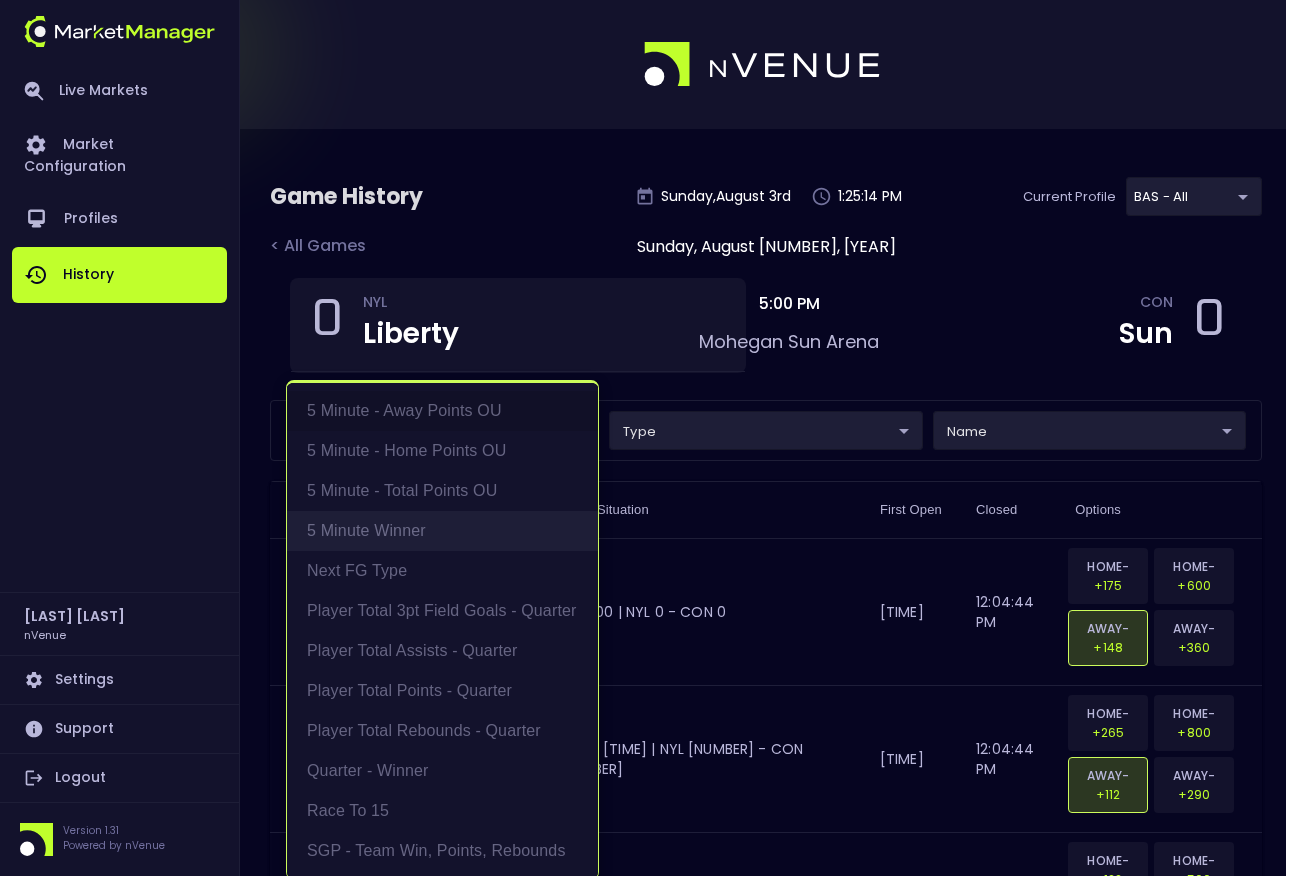 click on "5 Minute Winner" at bounding box center (442, 531) 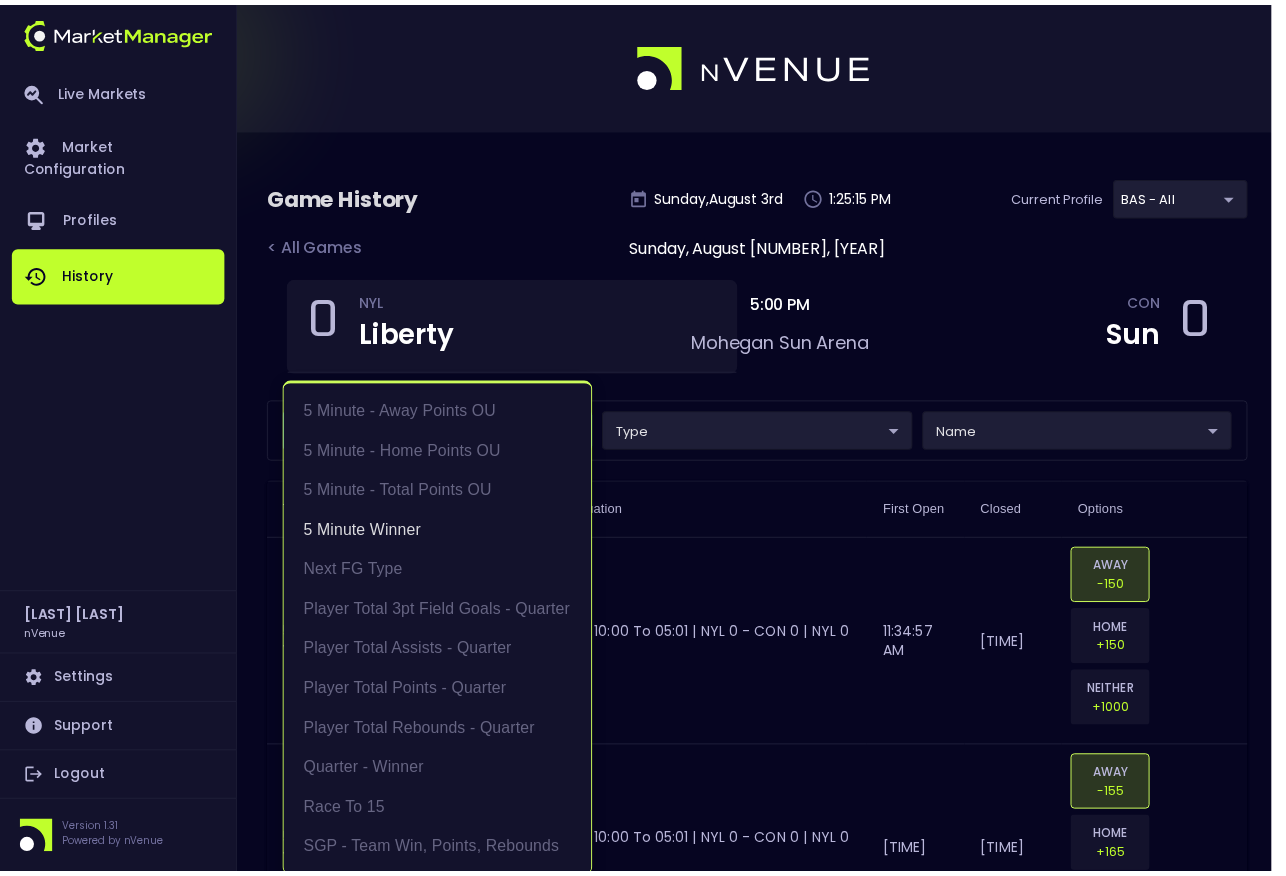 scroll, scrollTop: 4, scrollLeft: 0, axis: vertical 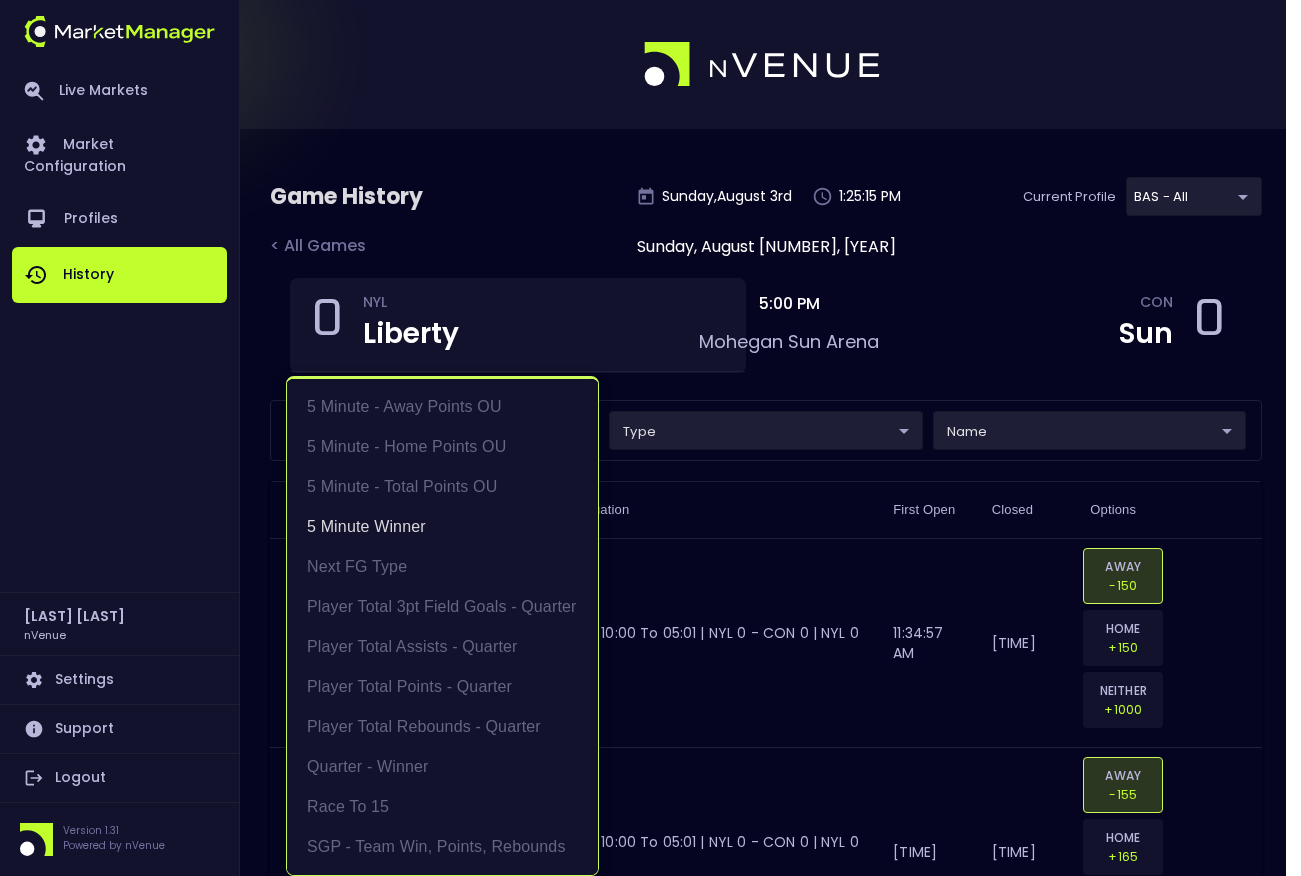 click at bounding box center [650, 438] 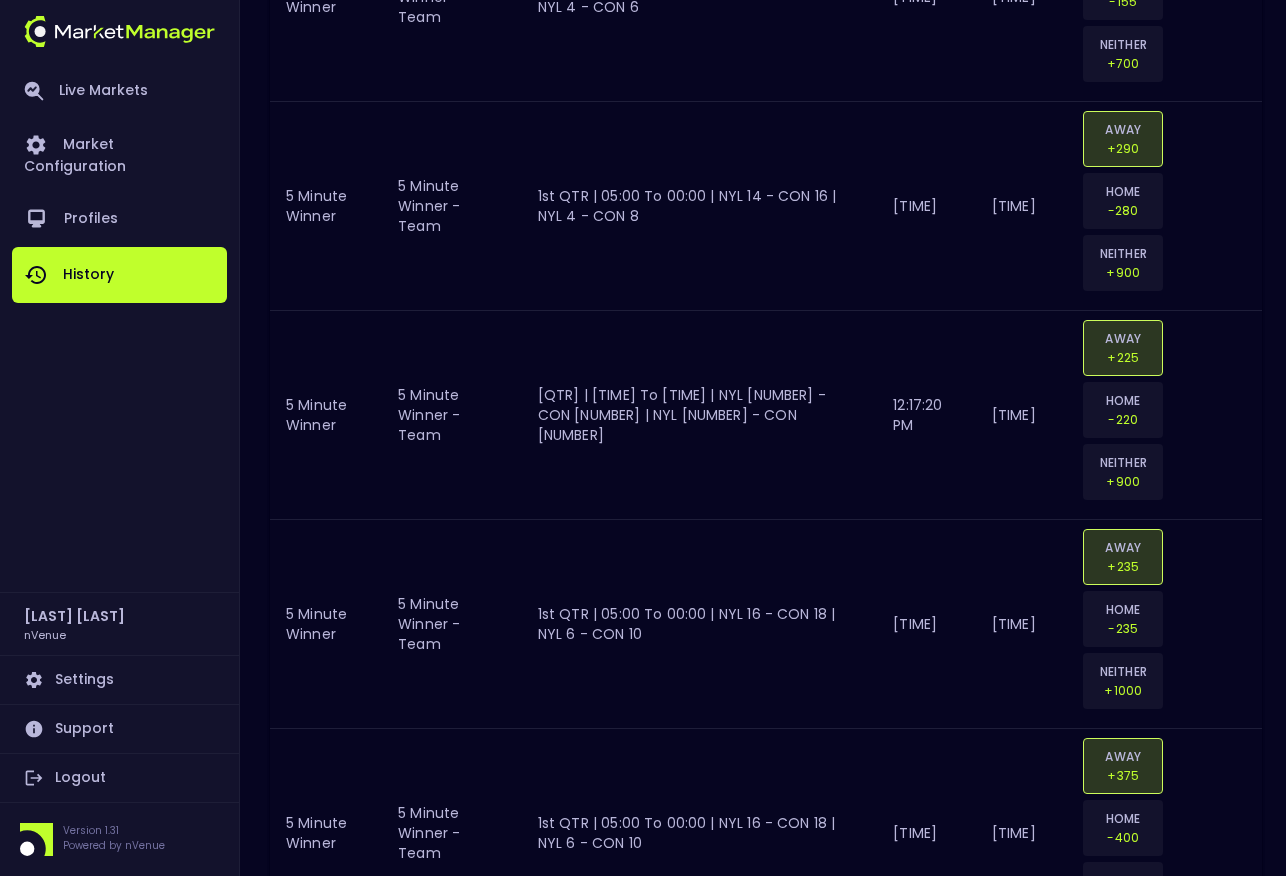 scroll, scrollTop: 7124, scrollLeft: 0, axis: vertical 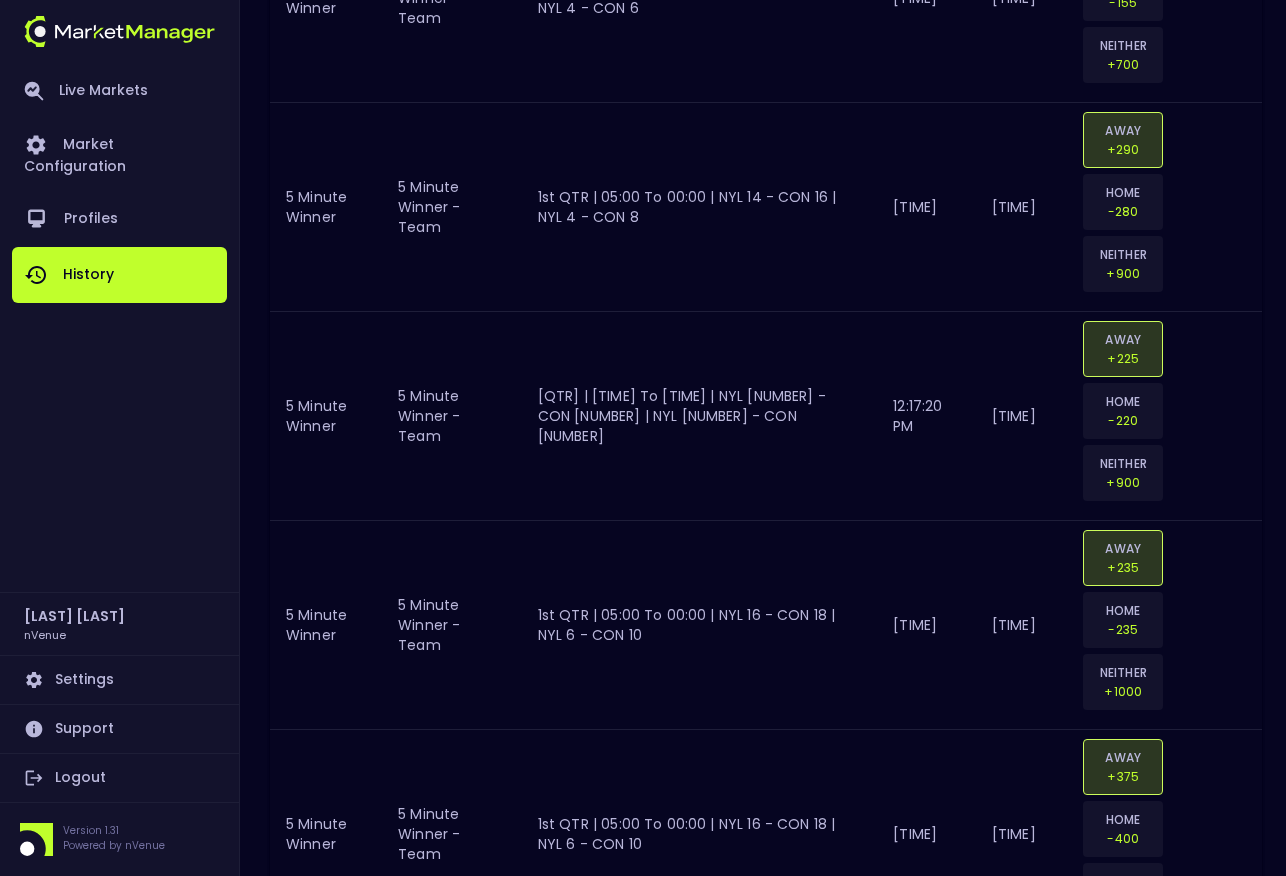 click 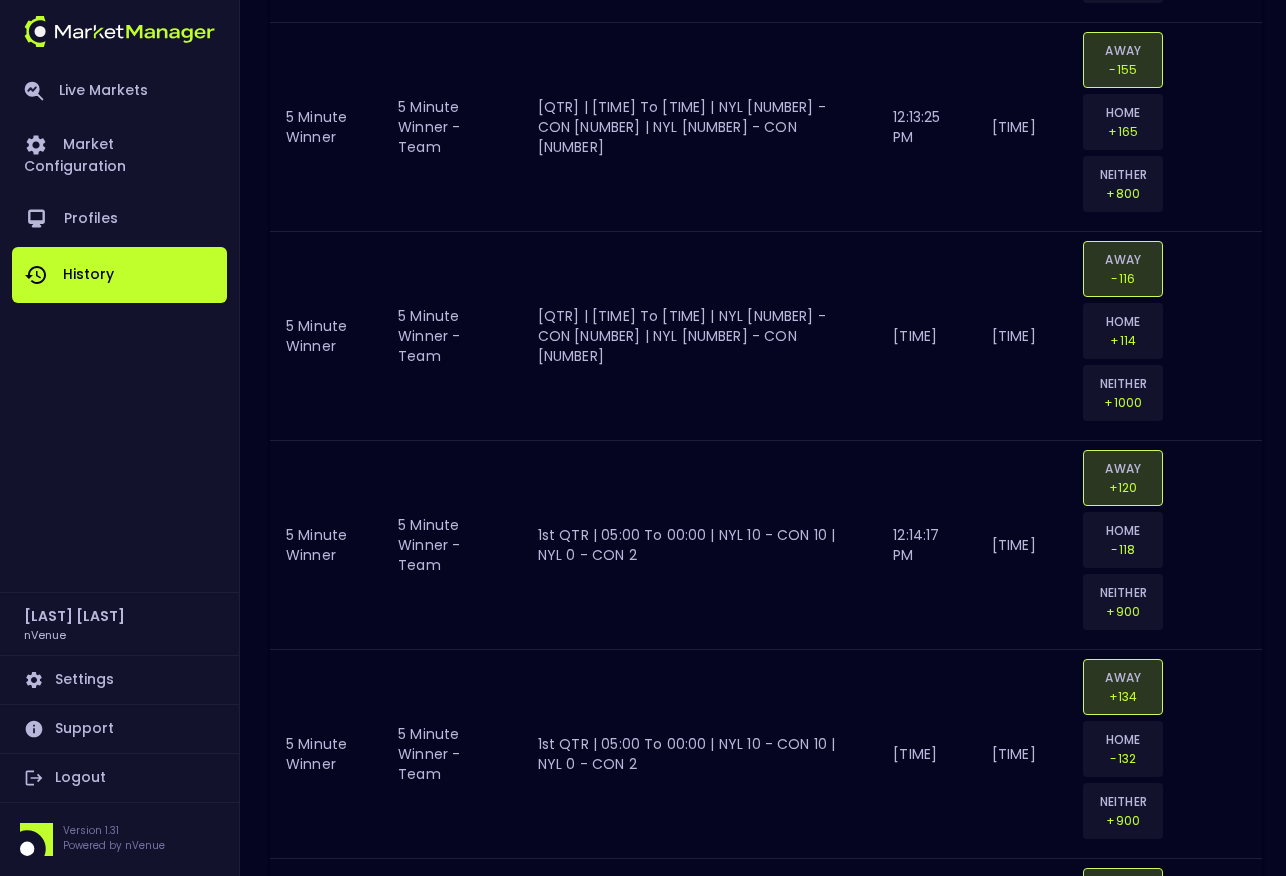 scroll, scrollTop: 5371, scrollLeft: 0, axis: vertical 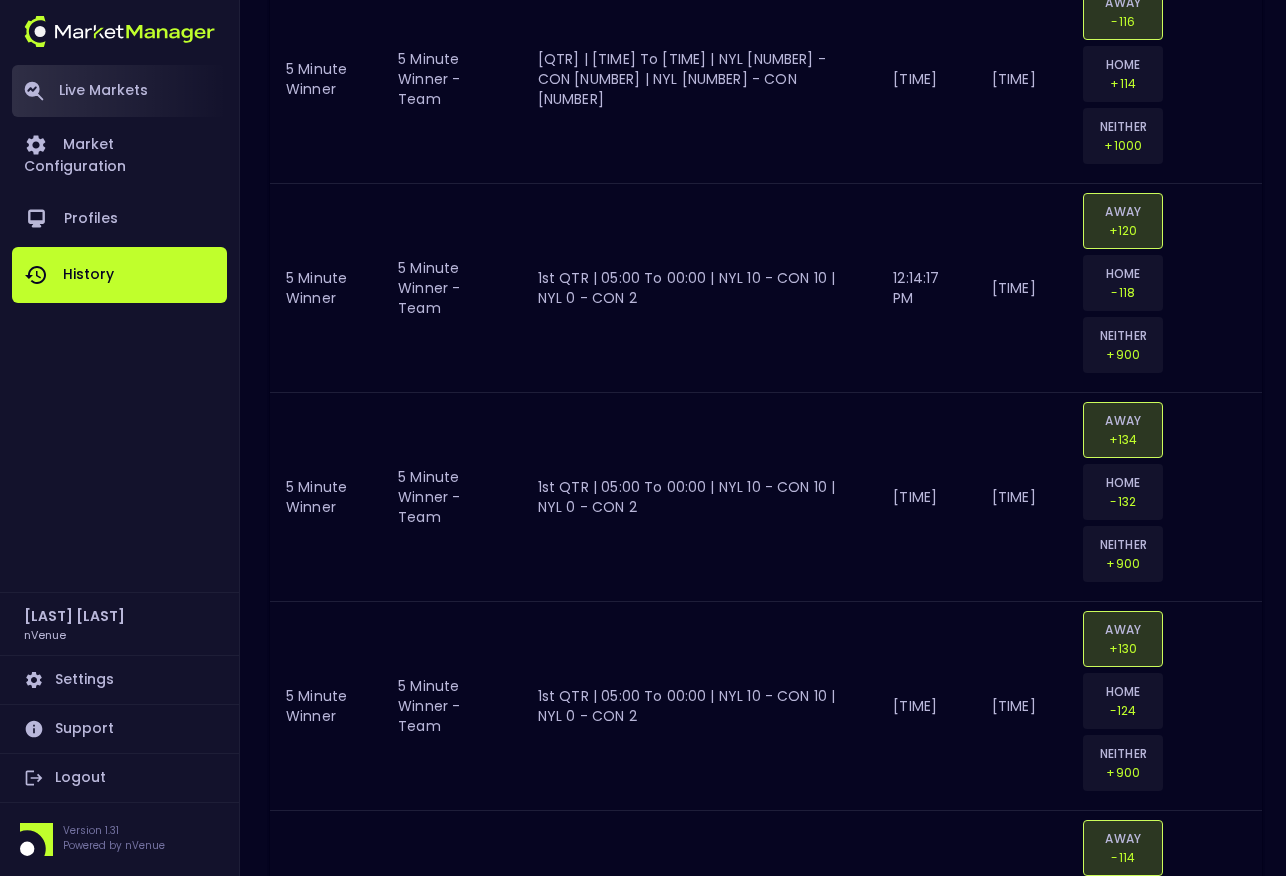 click on "Live Markets" at bounding box center (119, 91) 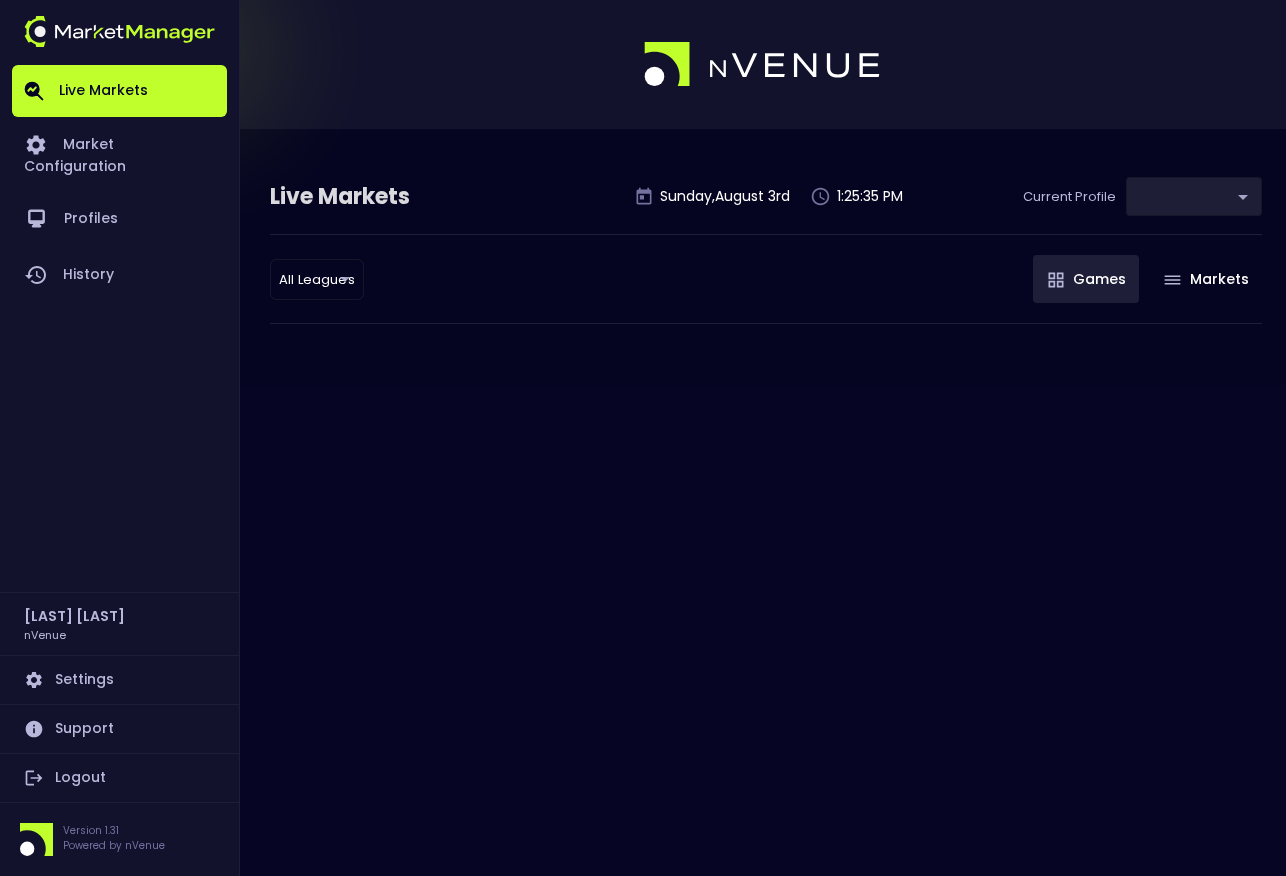 scroll, scrollTop: 0, scrollLeft: 0, axis: both 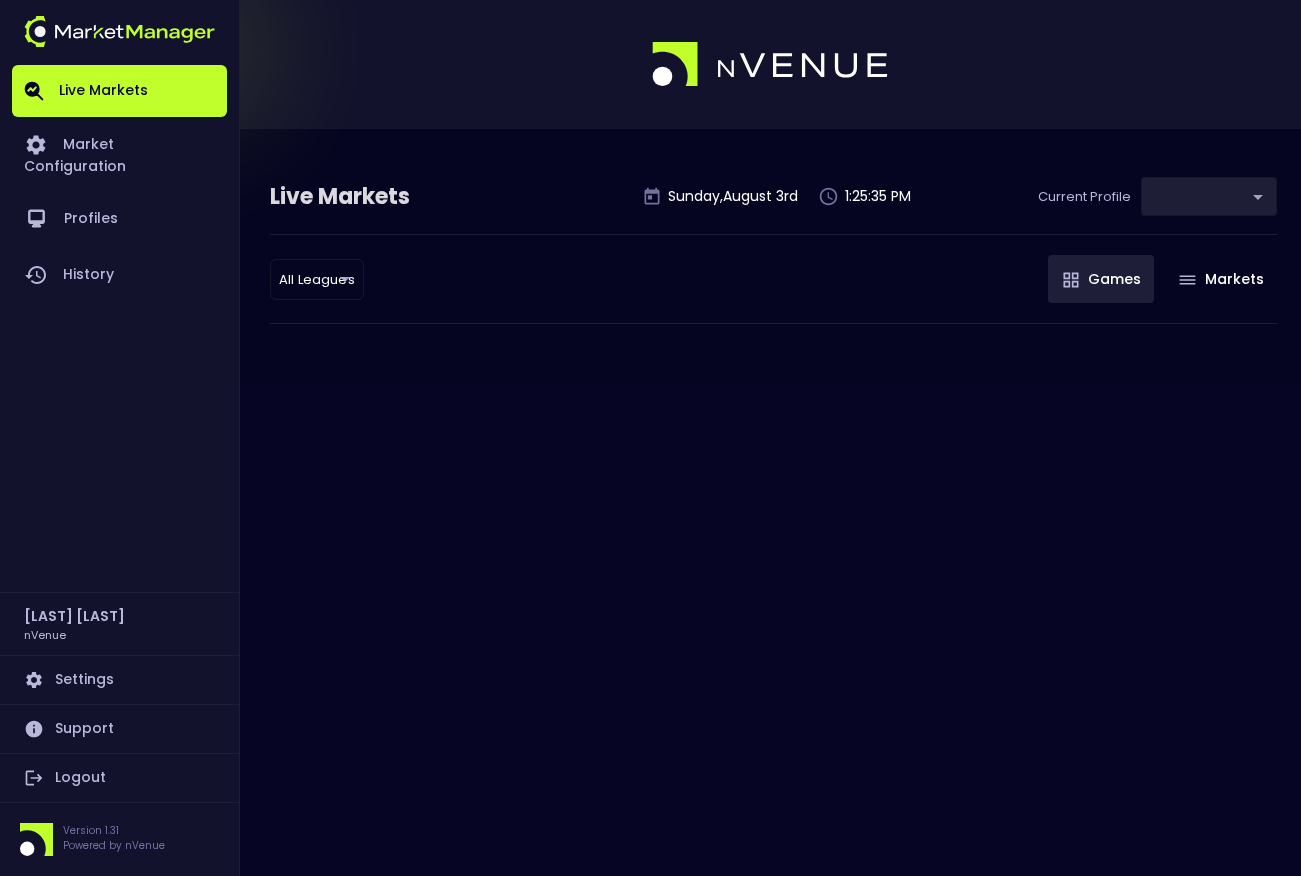 type on "0d810fa5-e353-4d9c-b11d-31f095cae871" 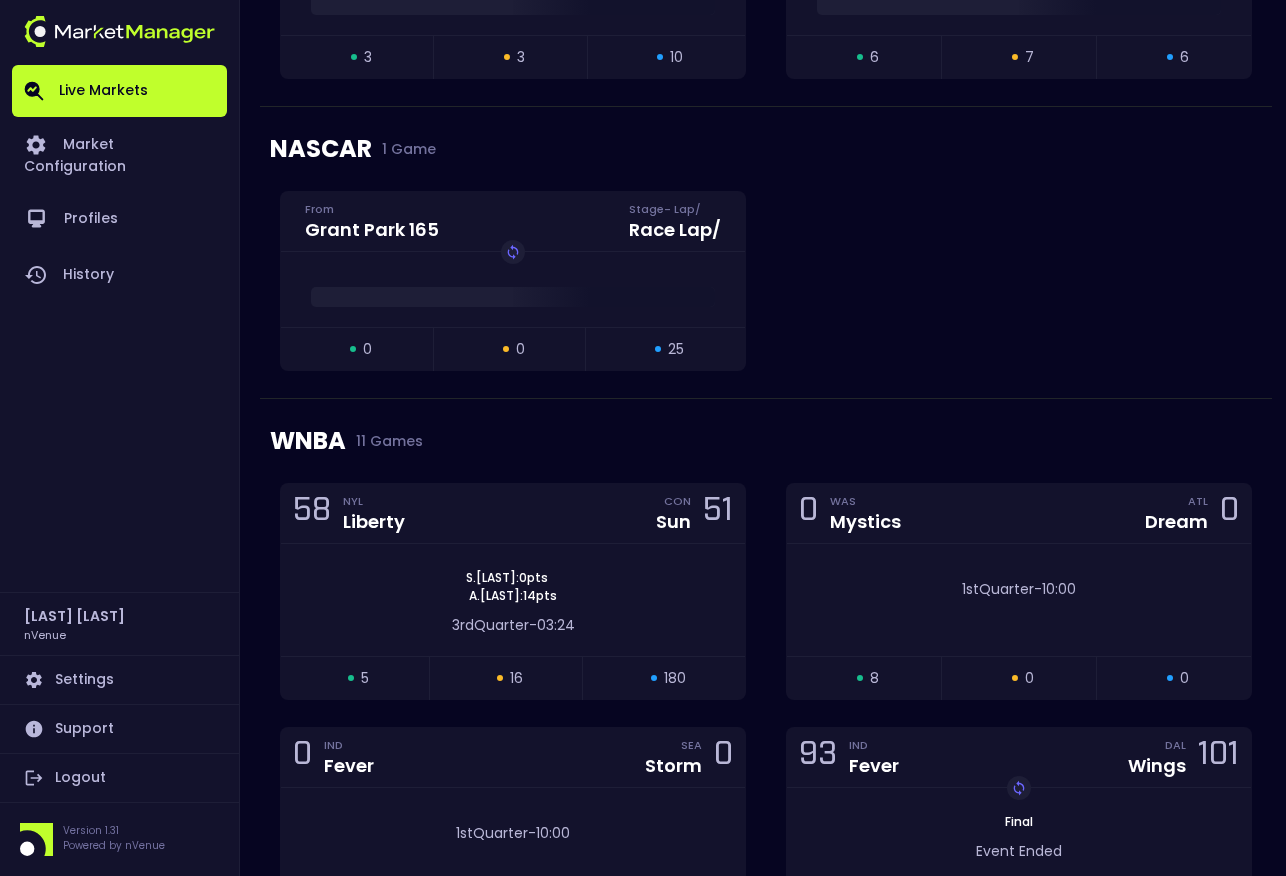 scroll, scrollTop: 946, scrollLeft: 0, axis: vertical 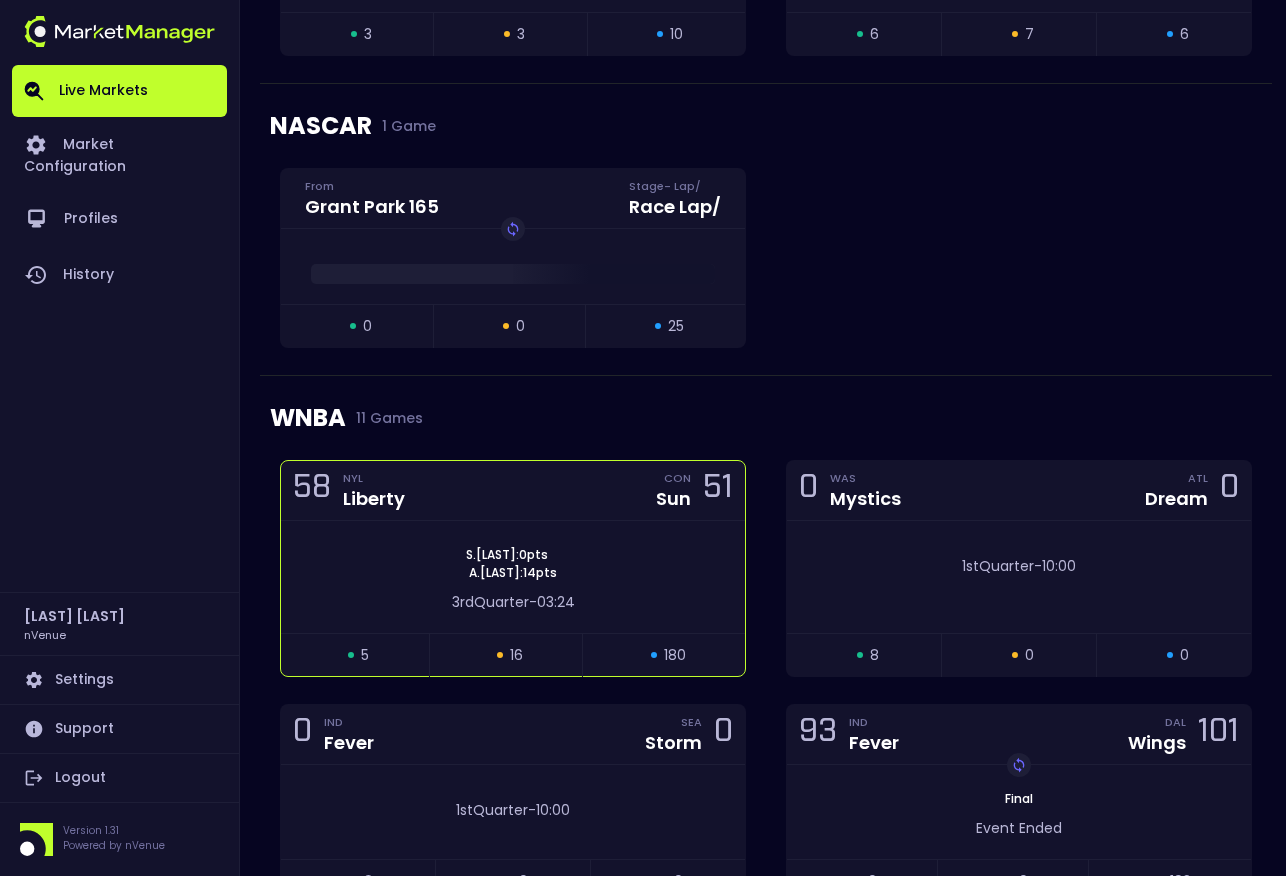 click on "58 NYL Liberty CON Sun 51" at bounding box center (513, 491) 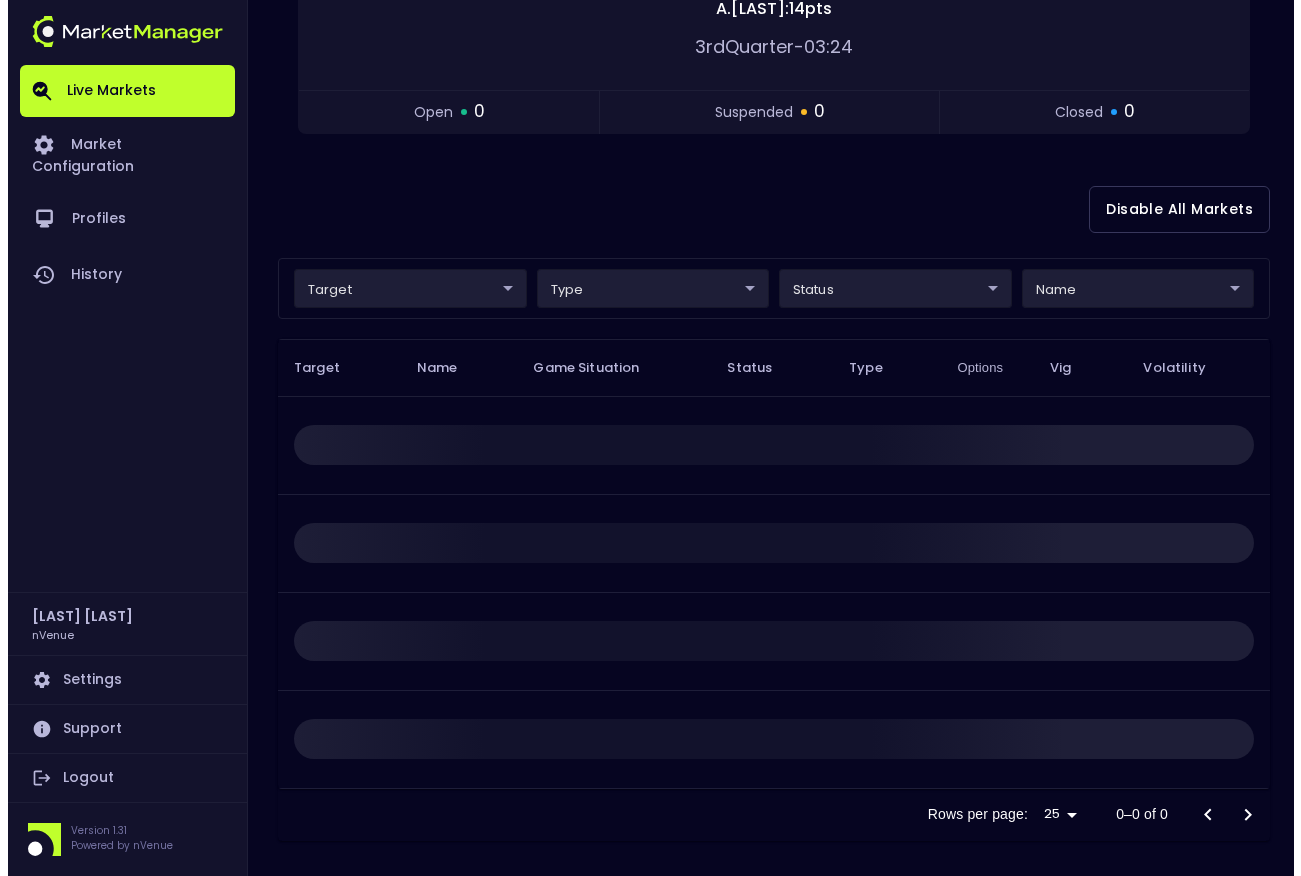 scroll, scrollTop: 0, scrollLeft: 0, axis: both 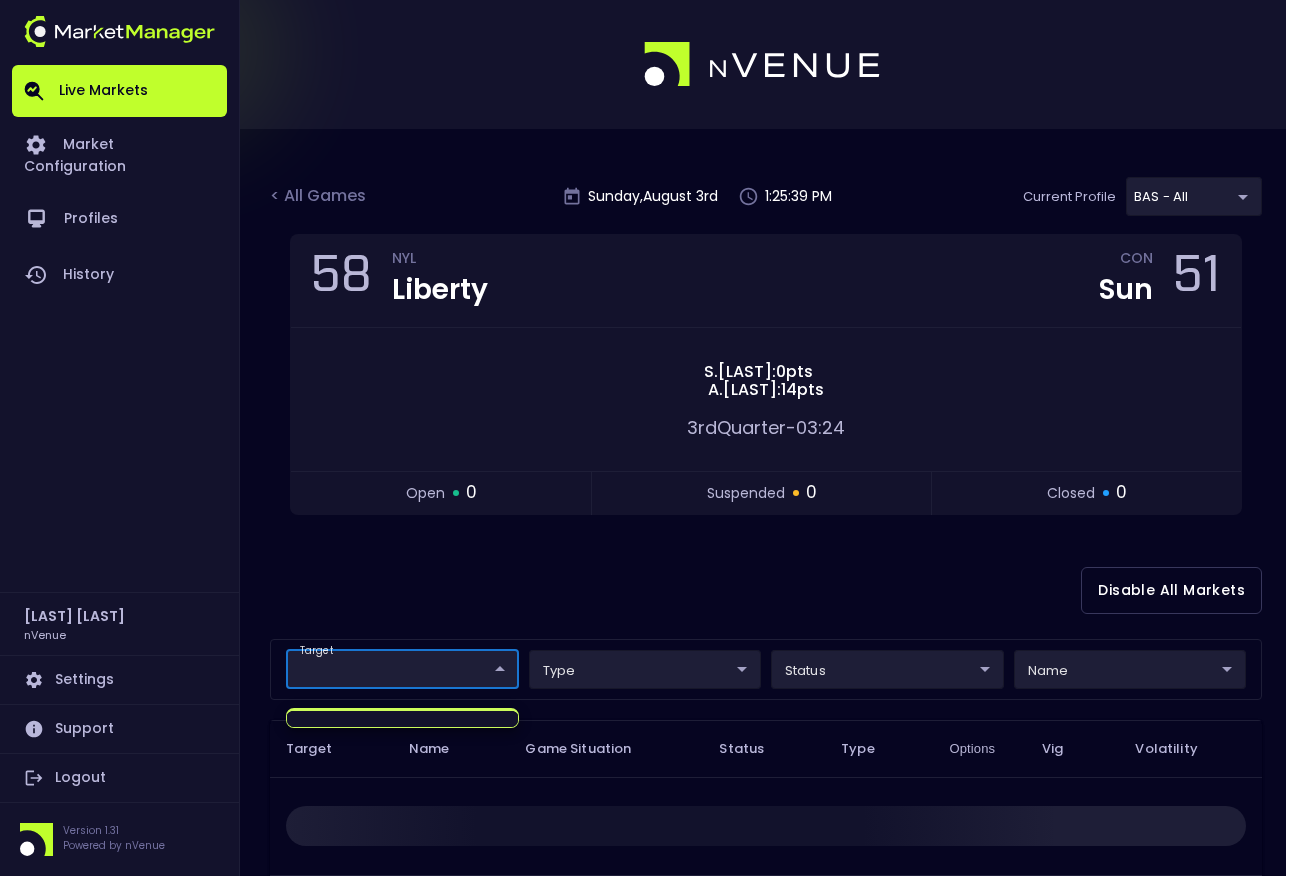 click on "Live Markets Market Configuration Profiles History Salim   Al Kharsa nVenue Settings Support Logout   Version 1.31  Powered by nVenue < All Games Sunday ,  August   3 rd 1:25:39 PM Current Profile BAS - All 0d810fa5-e353-4d9c-b11d-31f095cae871 Select Target Market Status Type Vig Volatility Options Close 58 NYL Liberty CON Sun 51 S .  Ionescu :  0  pts A .  Morrow :  14  pts 3rd  Quarter  -  03:24 open 0 suspended 0 closed 0 Disable All Markets target ​ ​ type ​ ​ status ​ ​ name ​ ​ Target Name Game Situation Status Type Options Vig Volatility Rows per page: 25 25 0–0 of 0" at bounding box center (650, 628) 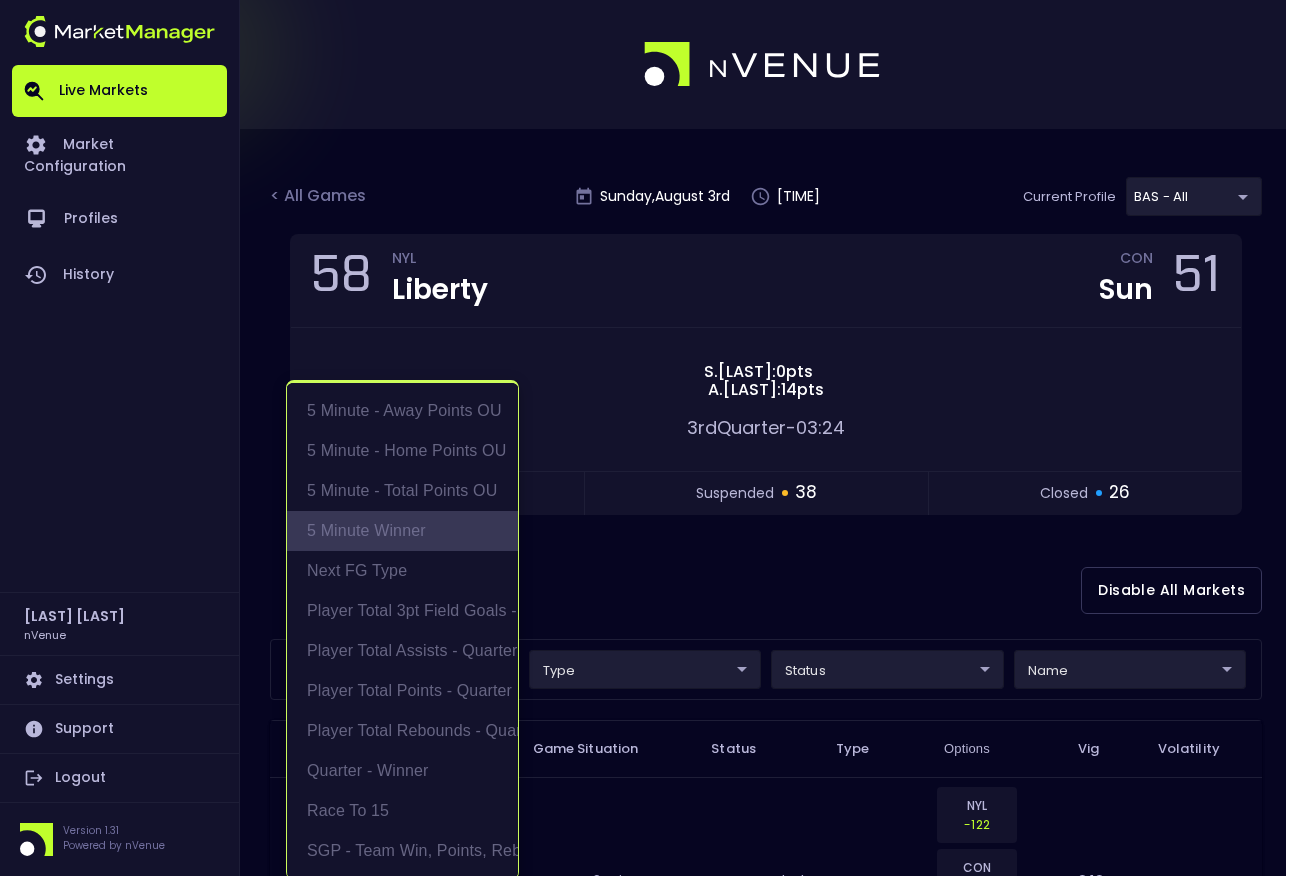 click on "5 Minute Winner" at bounding box center (402, 531) 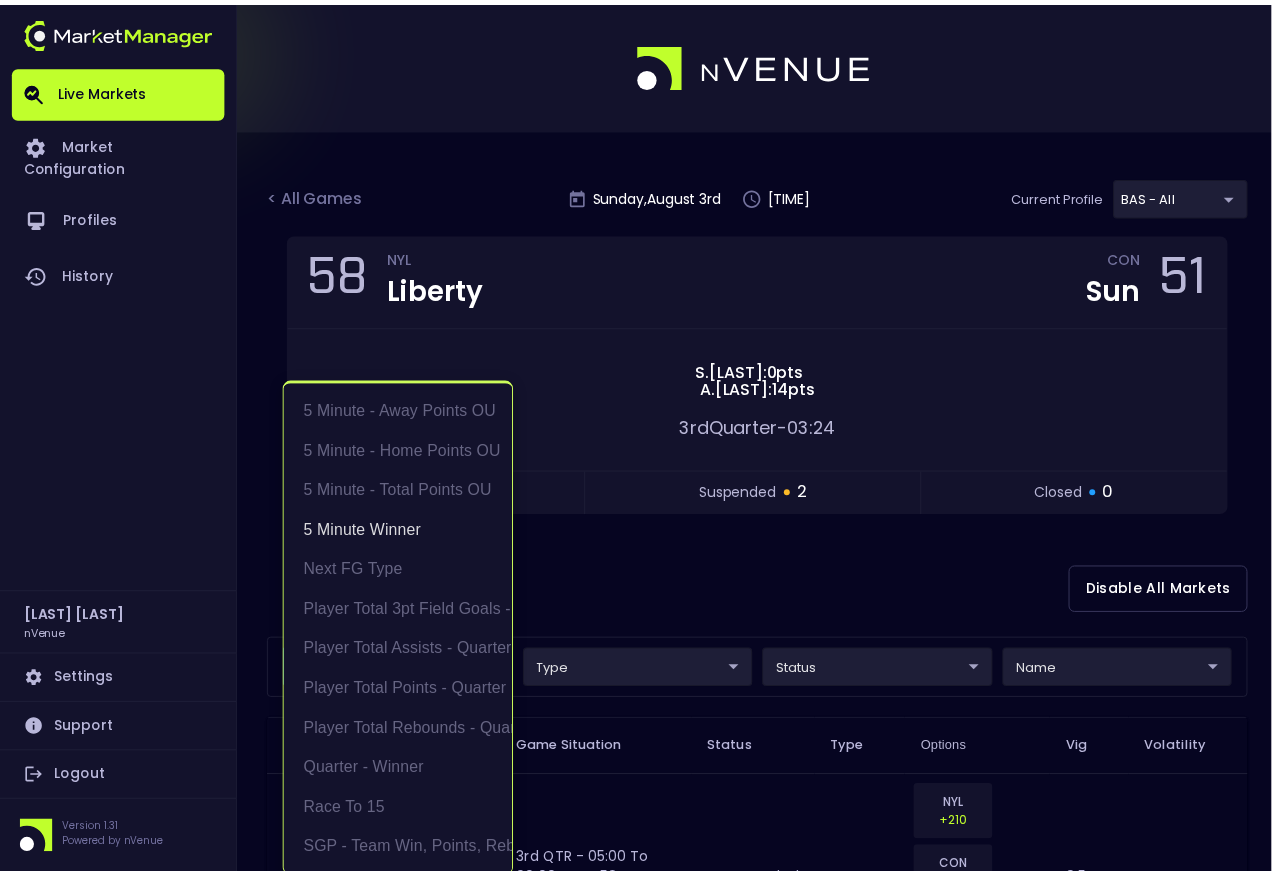 scroll, scrollTop: 4, scrollLeft: 0, axis: vertical 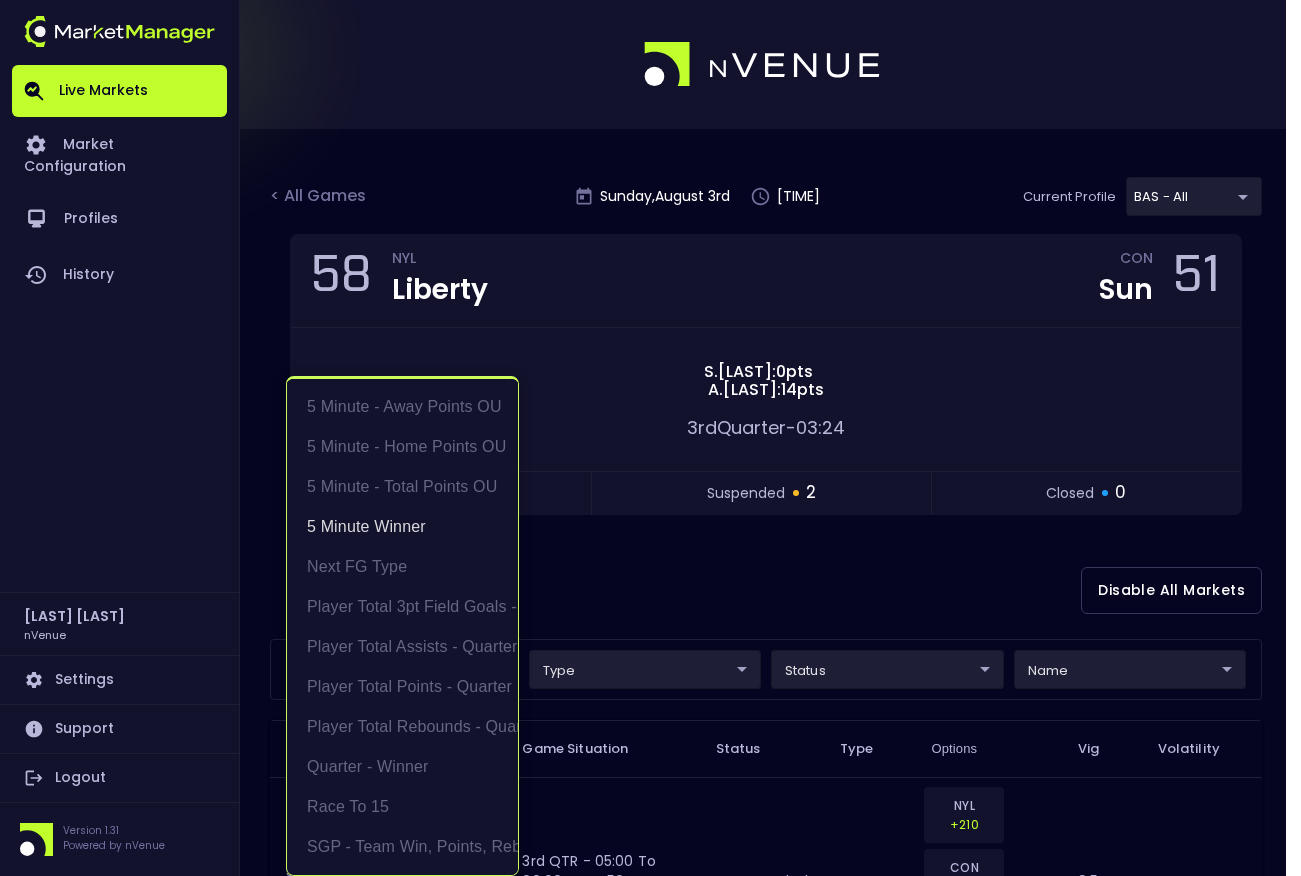 click at bounding box center [650, 438] 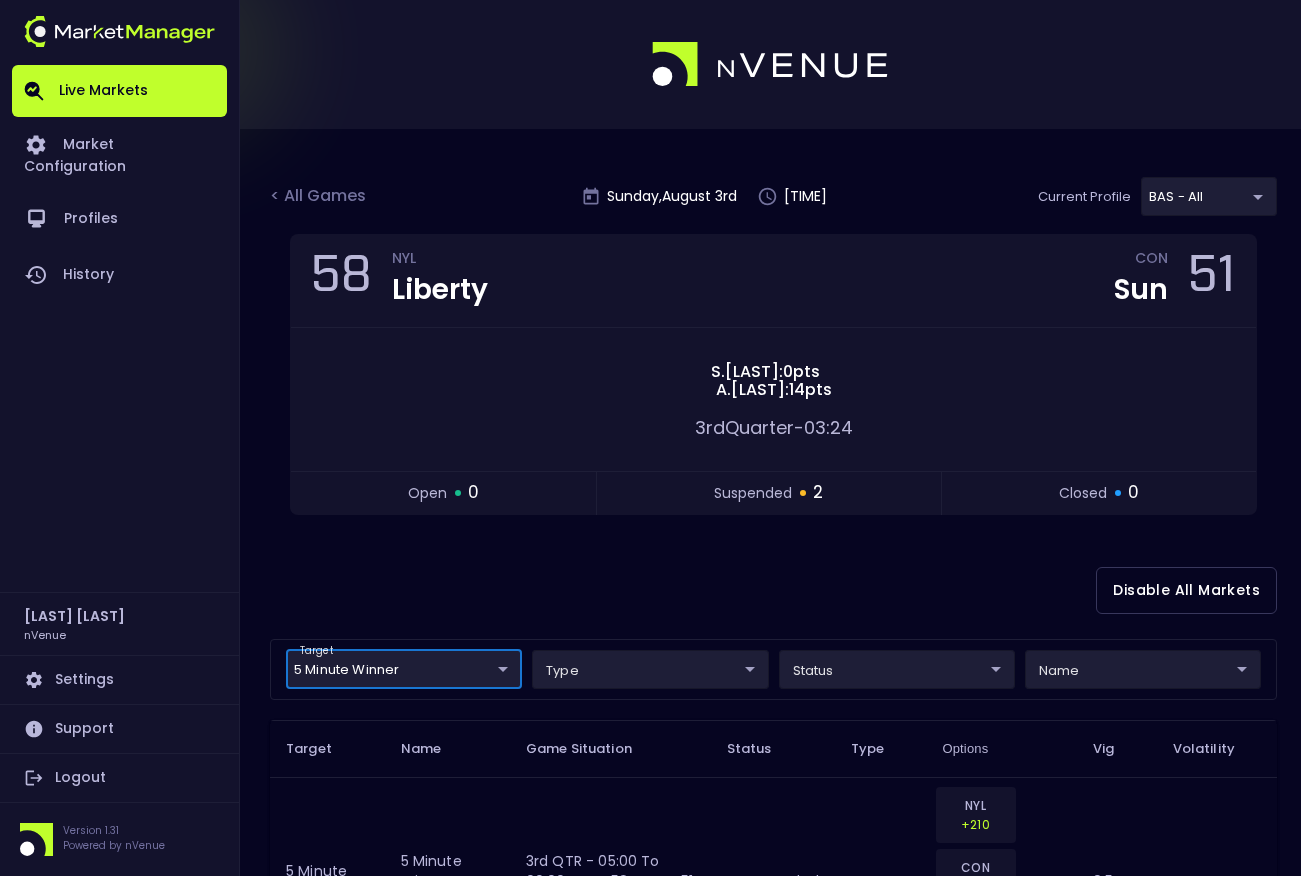 click on "Live Markets Market Configuration Profiles History Salim   Al Kharsa nVenue Settings Support Logout   Version 1.31  Powered by nVenue < All Games Sunday ,  August   3 rd 1:25:42 PM Current Profile BAS - All 0d810fa5-e353-4d9c-b11d-31f095cae871 Select Target Market Status Type Vig Volatility Options Close 58 NYL Liberty CON Sun 51 S .  Ionescu :  0  pts A .  Morrow :  14  pts 3rd  Quarter  -  03:24 open 0 suspended 2 closed 0 Disable All Markets target 5 Minute Winner 5 Minute Winner ​ type ​ ​ status ​ ​ name ​ ​ Target Name Game Situation Status Type Options Vig Volatility 5 Minute Winner 5 minute winner - team 3rd QTR - 05:00 to 00:00 - NYL 58 - CON 51 - NYL 1 - CON 3  suspended group NYL +210 CON -200 NEITHER +900 9.5 TBA 5 Minute Winner 5 minute winner - team 3rd QTR - 05:00 to 00:00 - NYL 58 - CON 51 - NYL 1 - CON 3  suspended group NYL +136 CON -132 NEITHER +900 9.5 TBA Rows per page: 25 25 1–2 of 2 5 Minute - Away Points OU 5 Minute - Home Points OU 5 Minute - Total Points OU Race to 15" at bounding box center (650, 641) 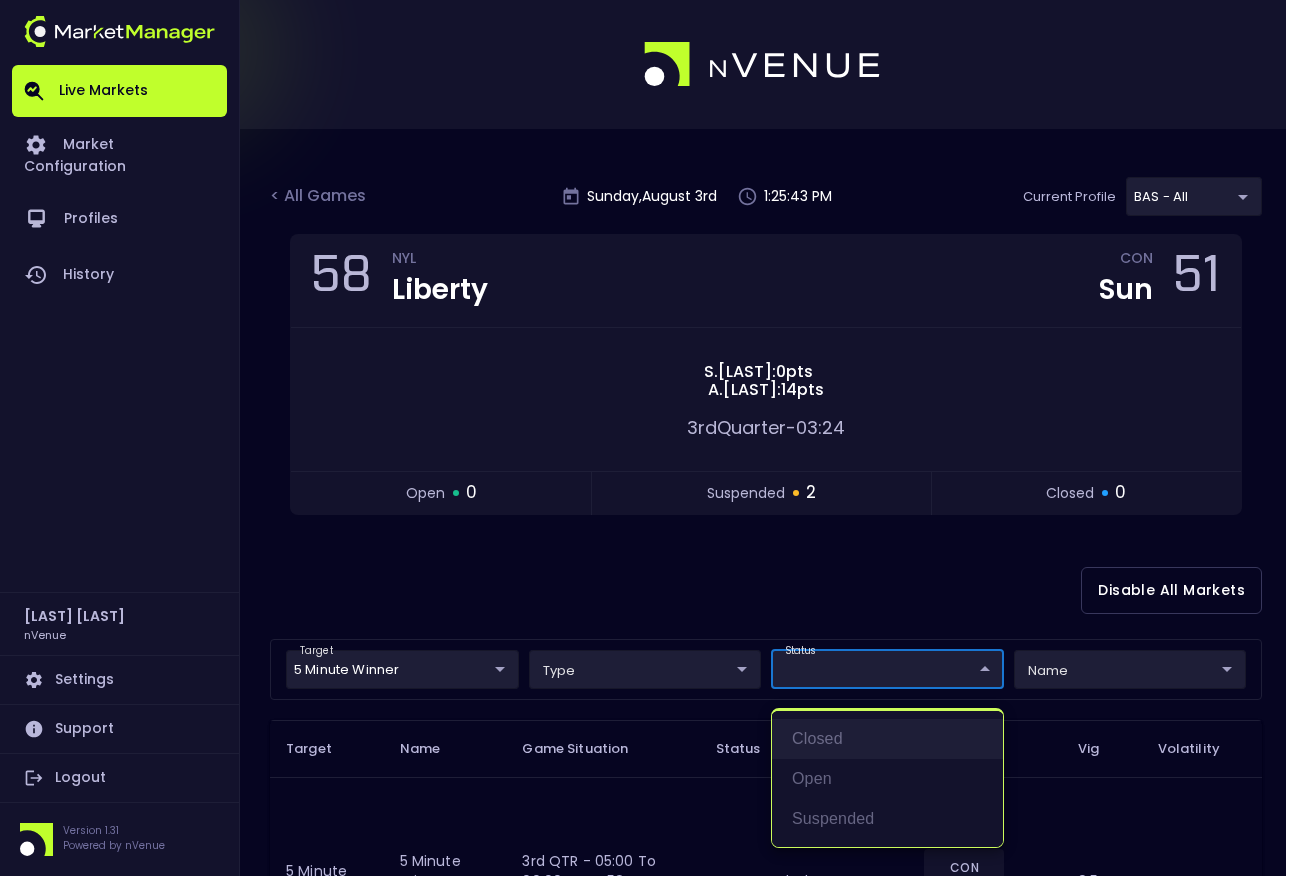 click on "closed" at bounding box center [887, 739] 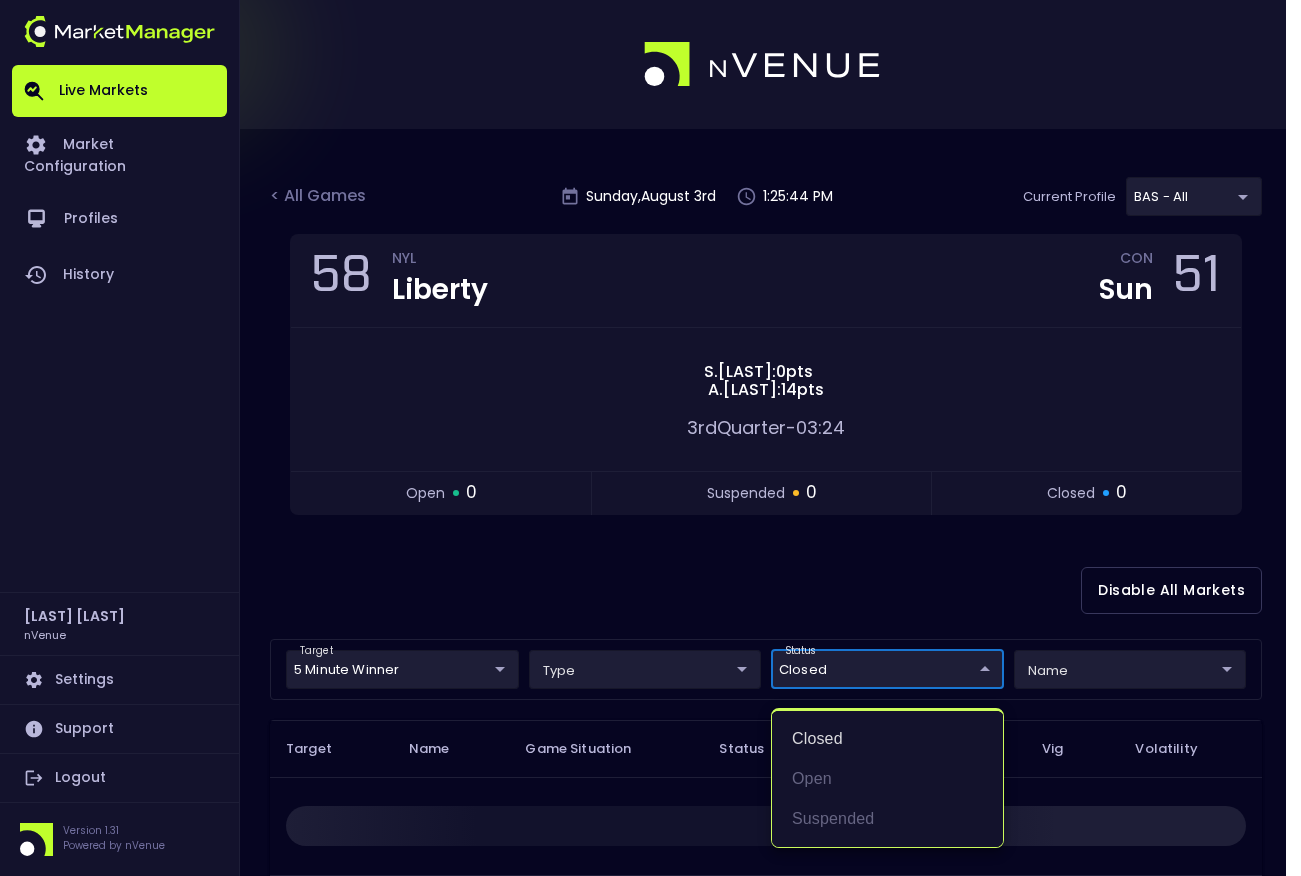 click at bounding box center [650, 438] 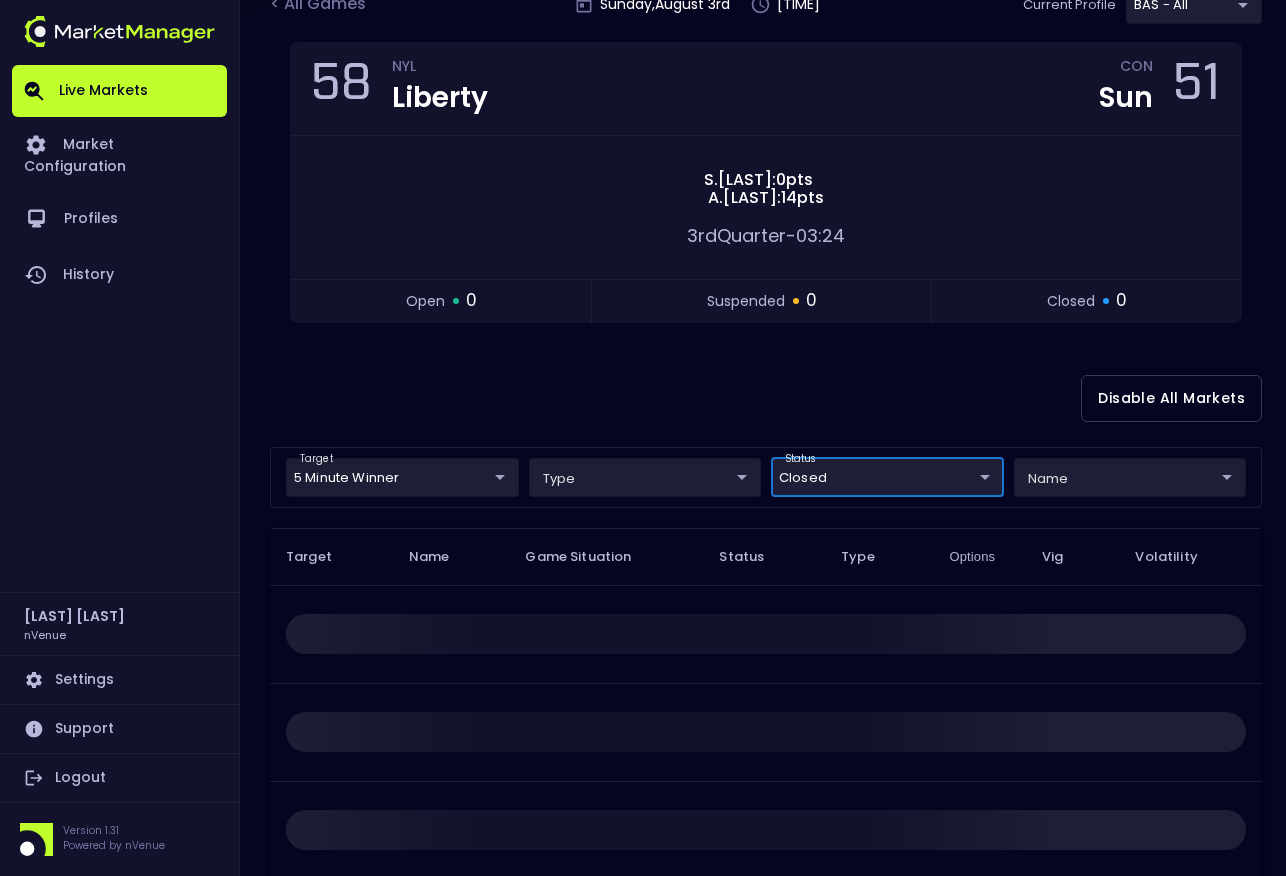 scroll, scrollTop: 200, scrollLeft: 0, axis: vertical 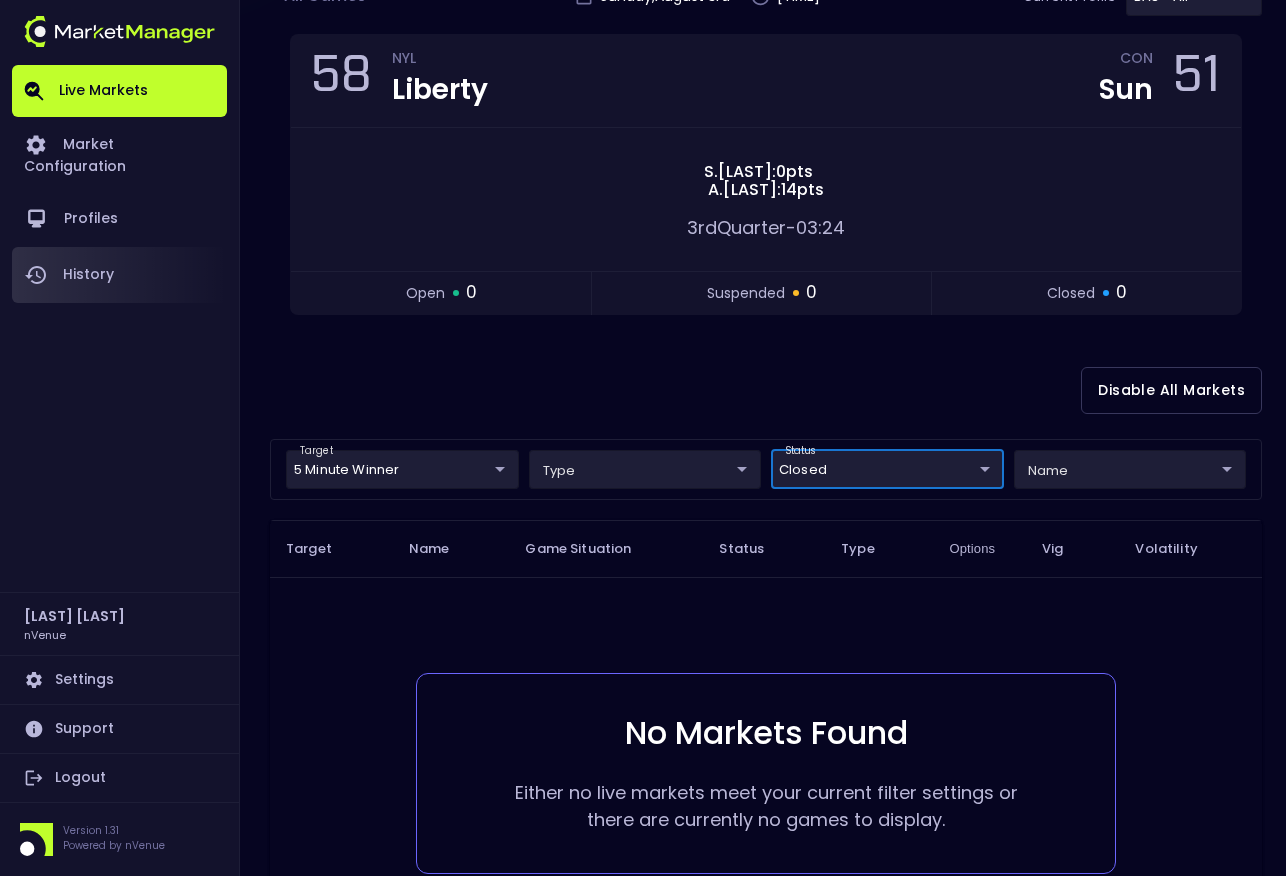 click on "History" at bounding box center [119, 275] 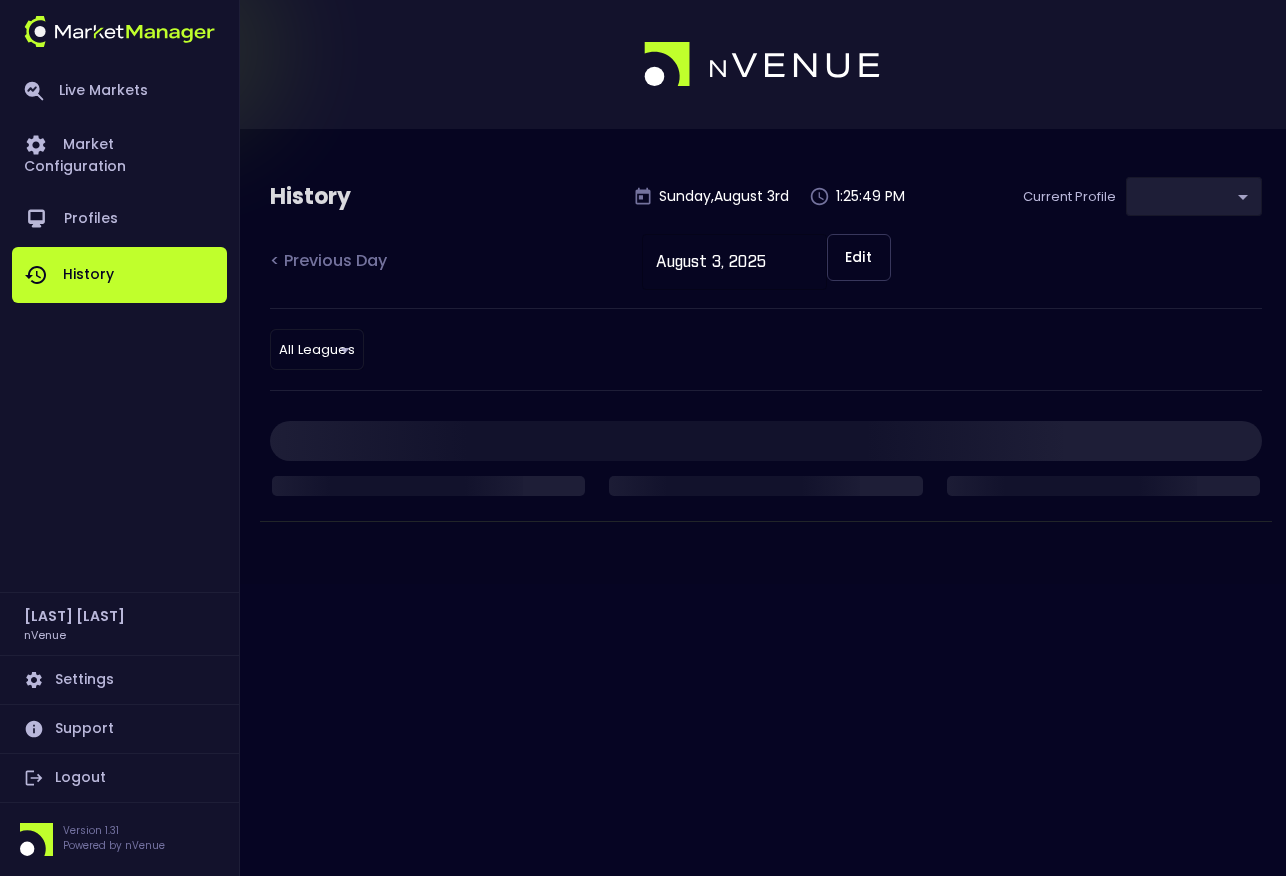 scroll, scrollTop: 0, scrollLeft: 0, axis: both 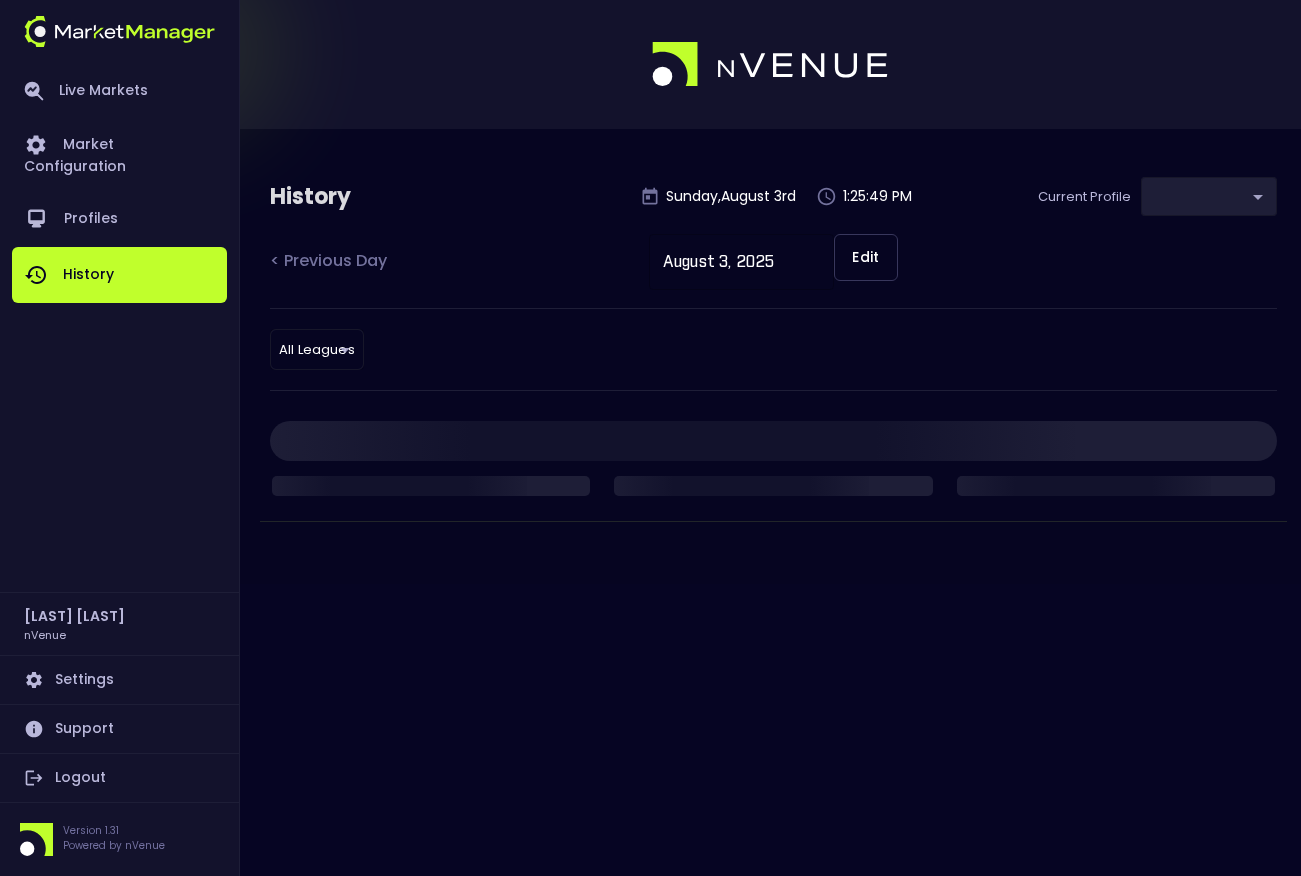 type on "0d810fa5-e353-4d9c-b11d-31f095cae871" 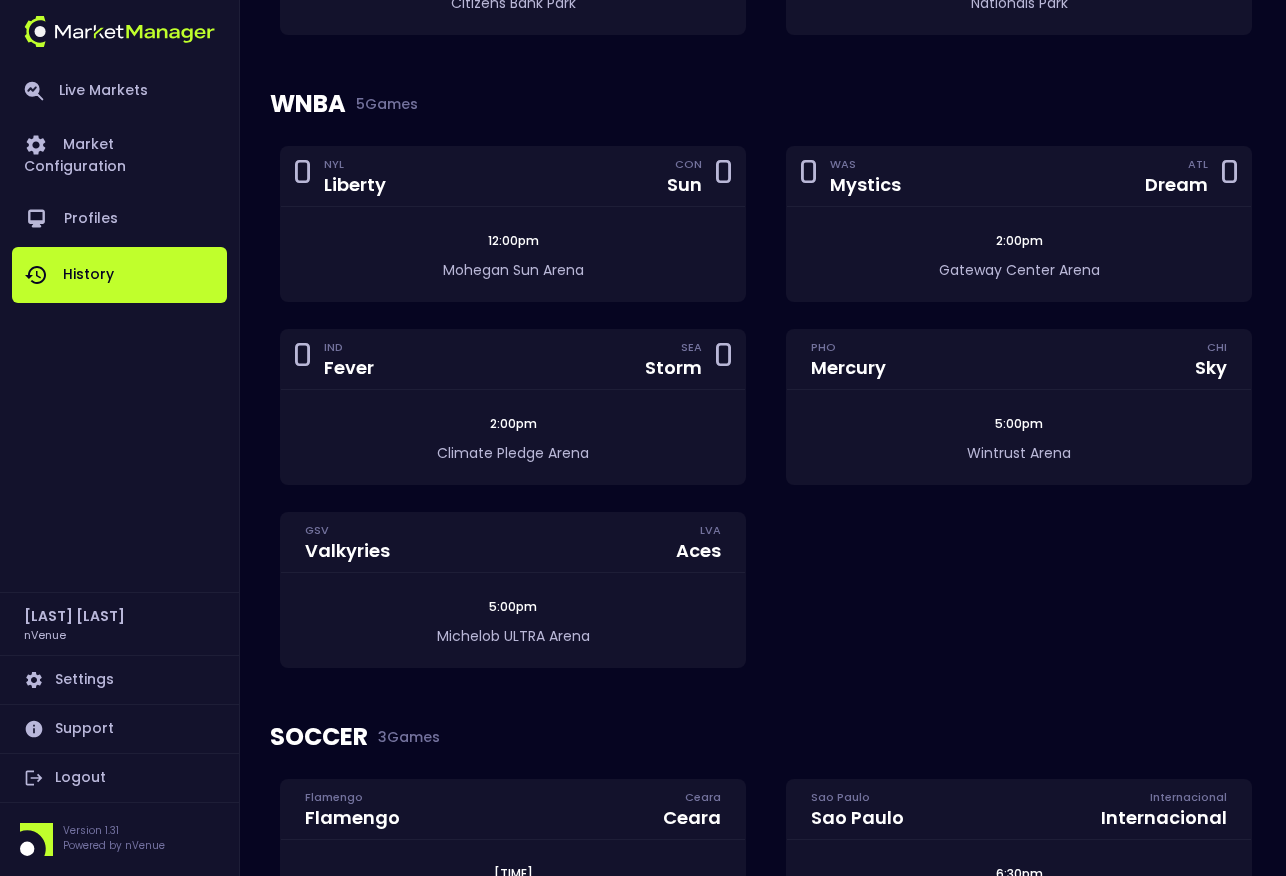 scroll, scrollTop: 1697, scrollLeft: 0, axis: vertical 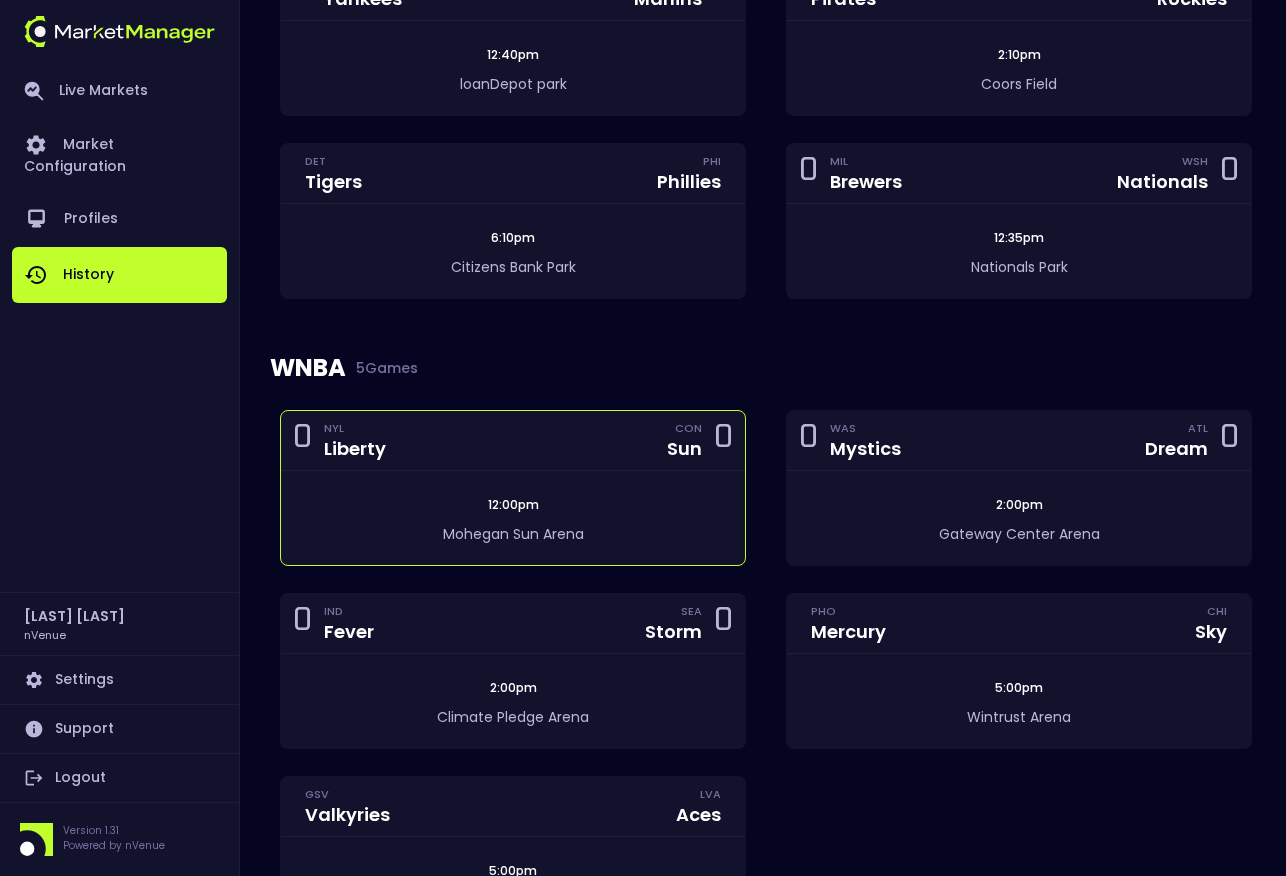 click on "0 NYL Liberty CON Sun 0" at bounding box center (513, 441) 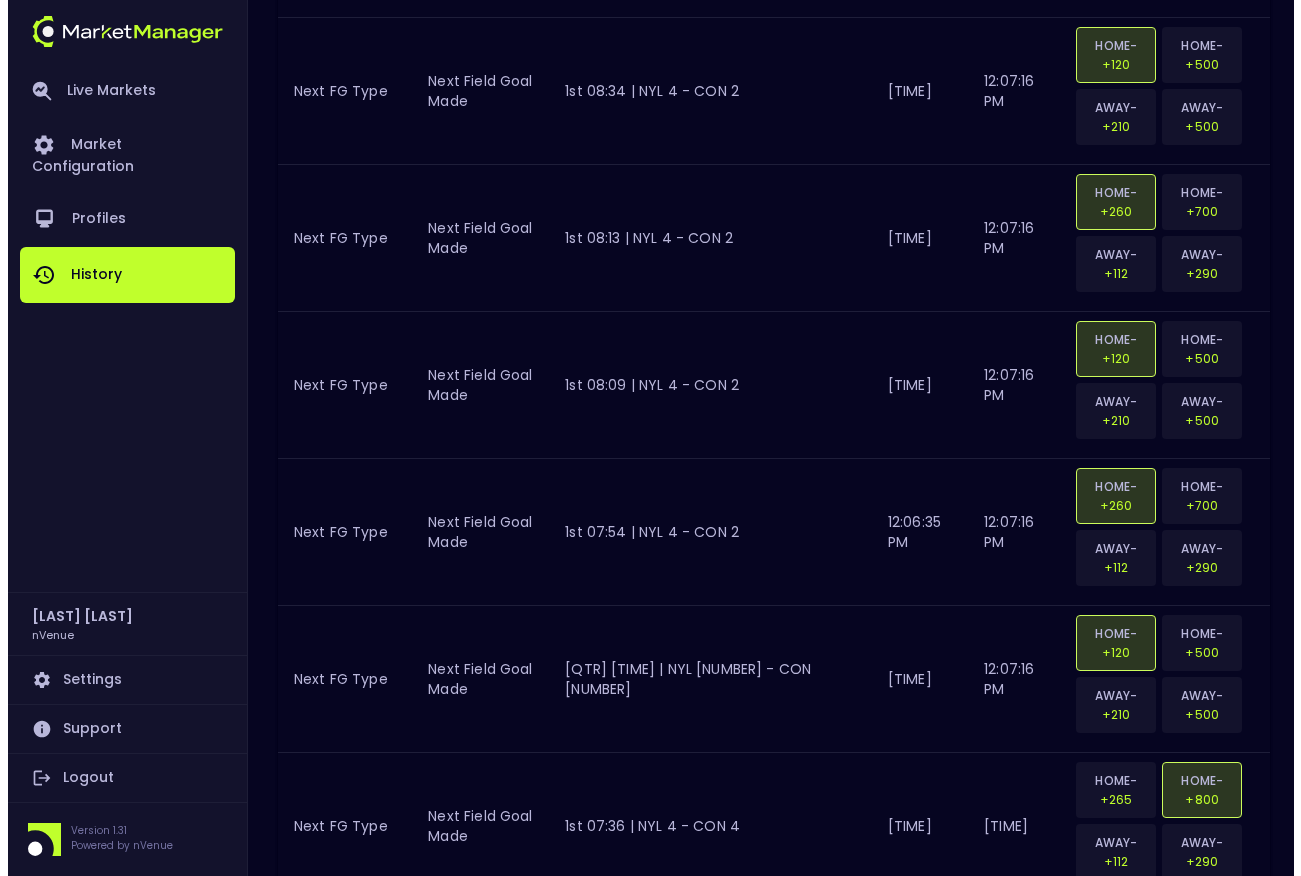 scroll, scrollTop: 0, scrollLeft: 0, axis: both 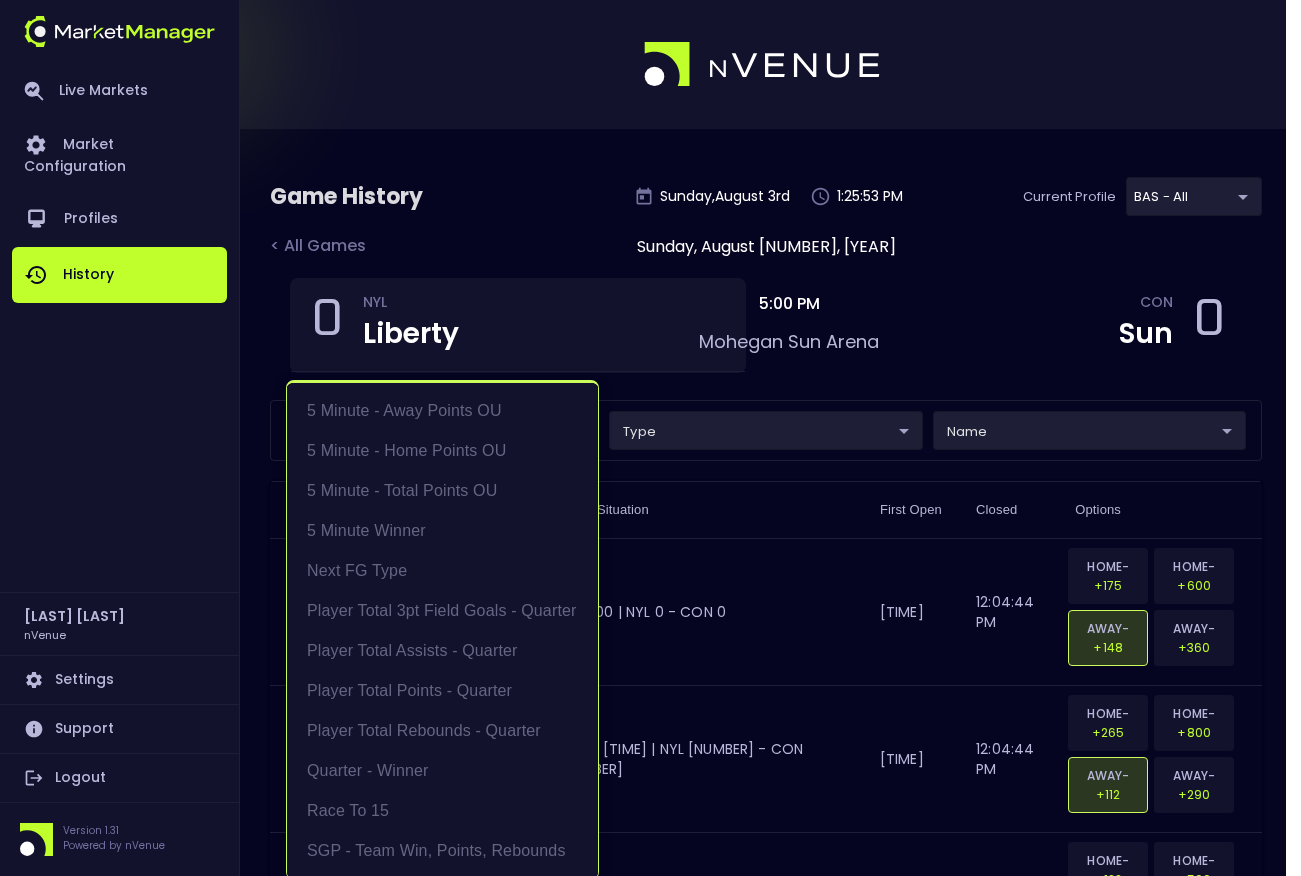 click on "Live Markets Market Configuration Profiles History Salim   Al Kharsa nVenue Settings Support Logout   Version 1.31  Powered by nVenue Game History Sunday ,  August   3 rd 1:25:53 PM Current Profile BAS - All 0d810fa5-e353-4d9c-b11d-31f095cae871 Select < All Games Sunday, August 3, 2025 0 NYL Liberty 5:00 PM Mohegan Sun Arena CON Sun 0 target ​ ​ type ​ ​ name ​ ​ Target Name Game Situation First Open Closed Options Next FG Type Next Field Goal Made 1st 10:00 | NYL 0 - CON 0  12:03:43 PM 12:04:44 PM HOME-2PT +175 HOME-3PT +600 AWAY-2PT +148 AWAY-3PT +360 Next FG Type Next Field Goal Made 1st 09:56 | NYL 0 - CON 0  12:03:53 PM 12:04:44 PM HOME-2PT +265 HOME-3PT +800 AWAY-2PT +112 AWAY-3PT +290 Next FG Type Next Field Goal Made 1st 09:41 | NYL 0 - CON 0  12:04:11 PM 12:04:44 PM HOME-2PT +122 HOME-3PT +500 AWAY-2PT +205 AWAY-3PT +500 Next FG Type Next Field Goal Made 1st 09:34 | NYL 0 - CON 0  12:04:19 PM 12:04:44 PM HOME-2PT +265 HOME-3PT +800 AWAY-2PT +112 AWAY-3PT +290 Next FG Type 12:04:24 PM +120" at bounding box center [650, 3691] 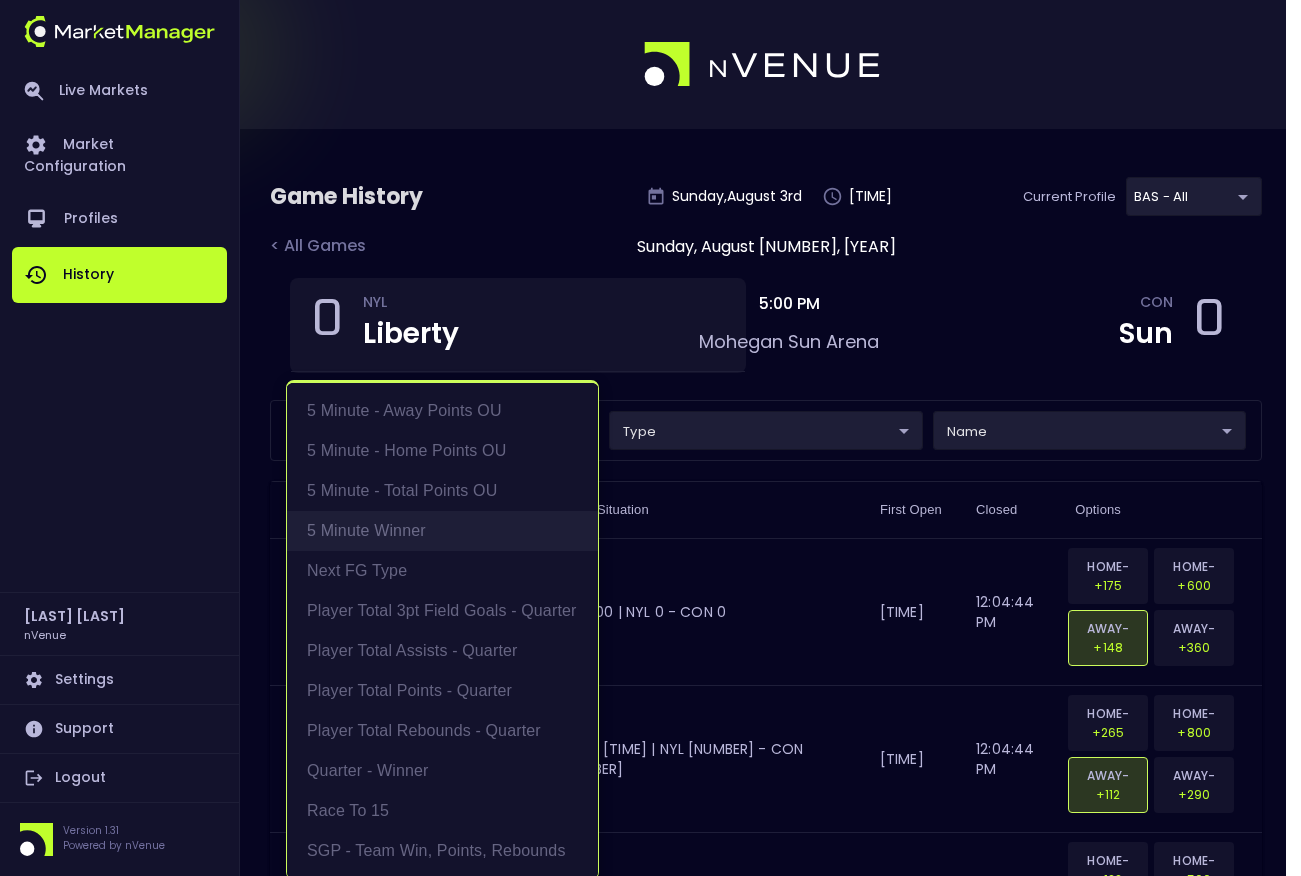 click on "5 Minute Winner" at bounding box center [442, 531] 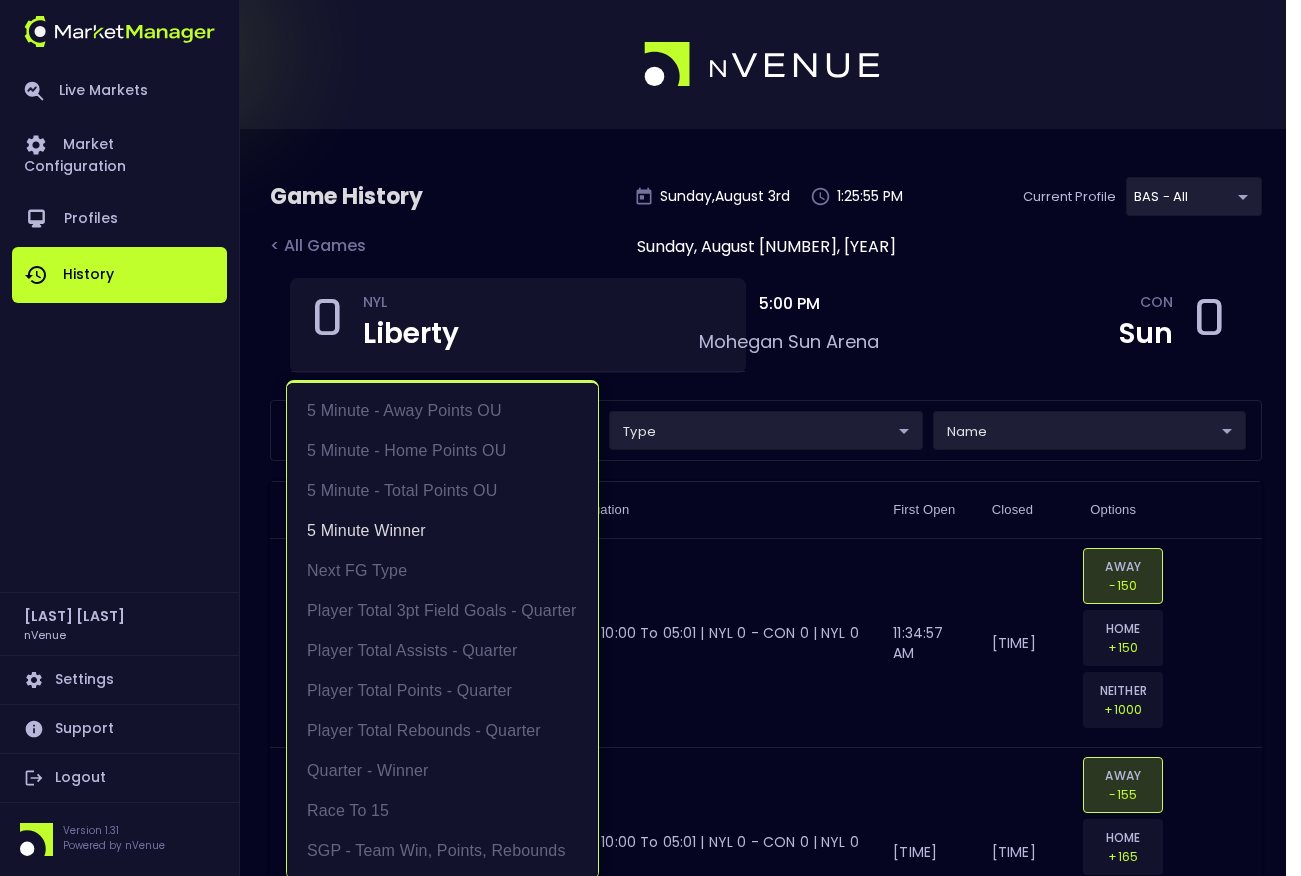 click at bounding box center (650, 438) 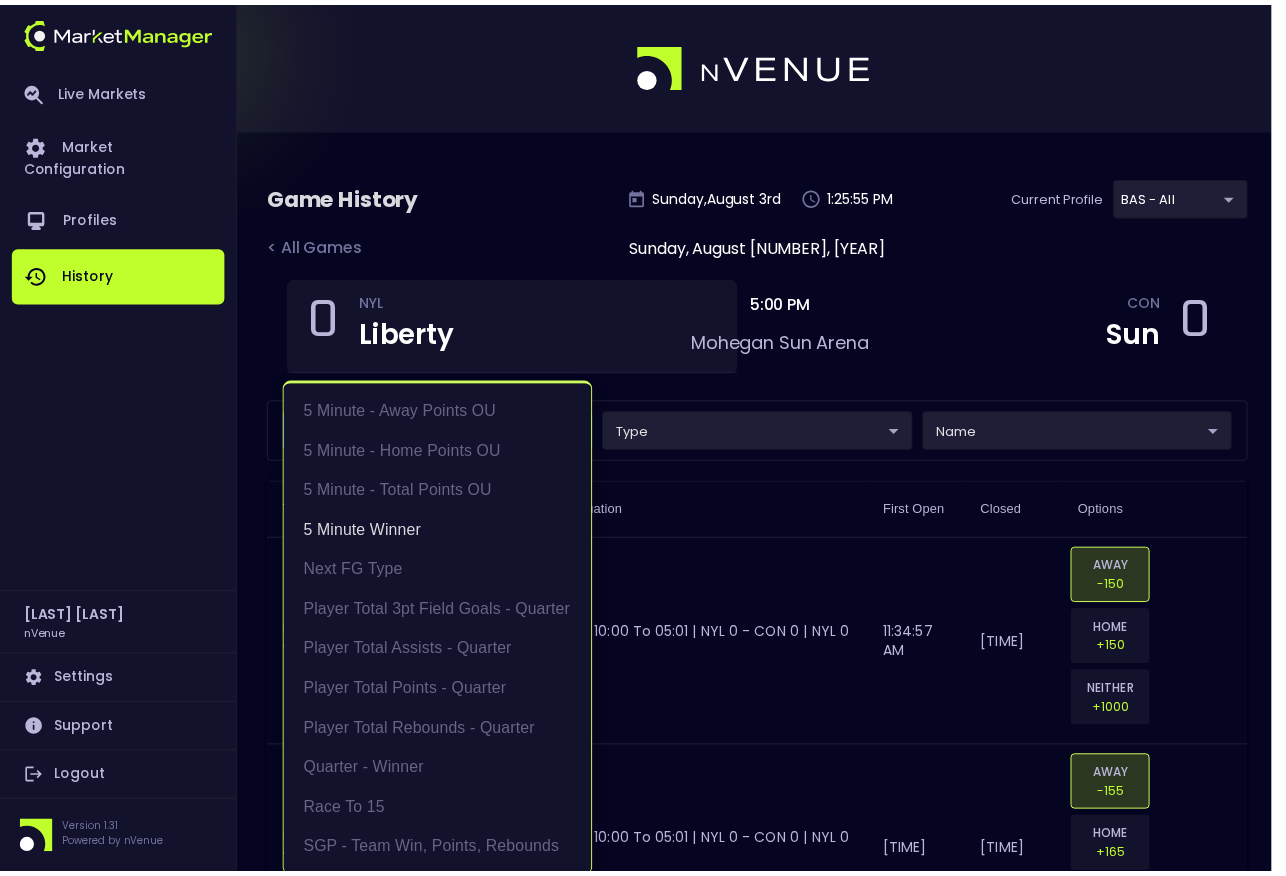 scroll, scrollTop: 4, scrollLeft: 0, axis: vertical 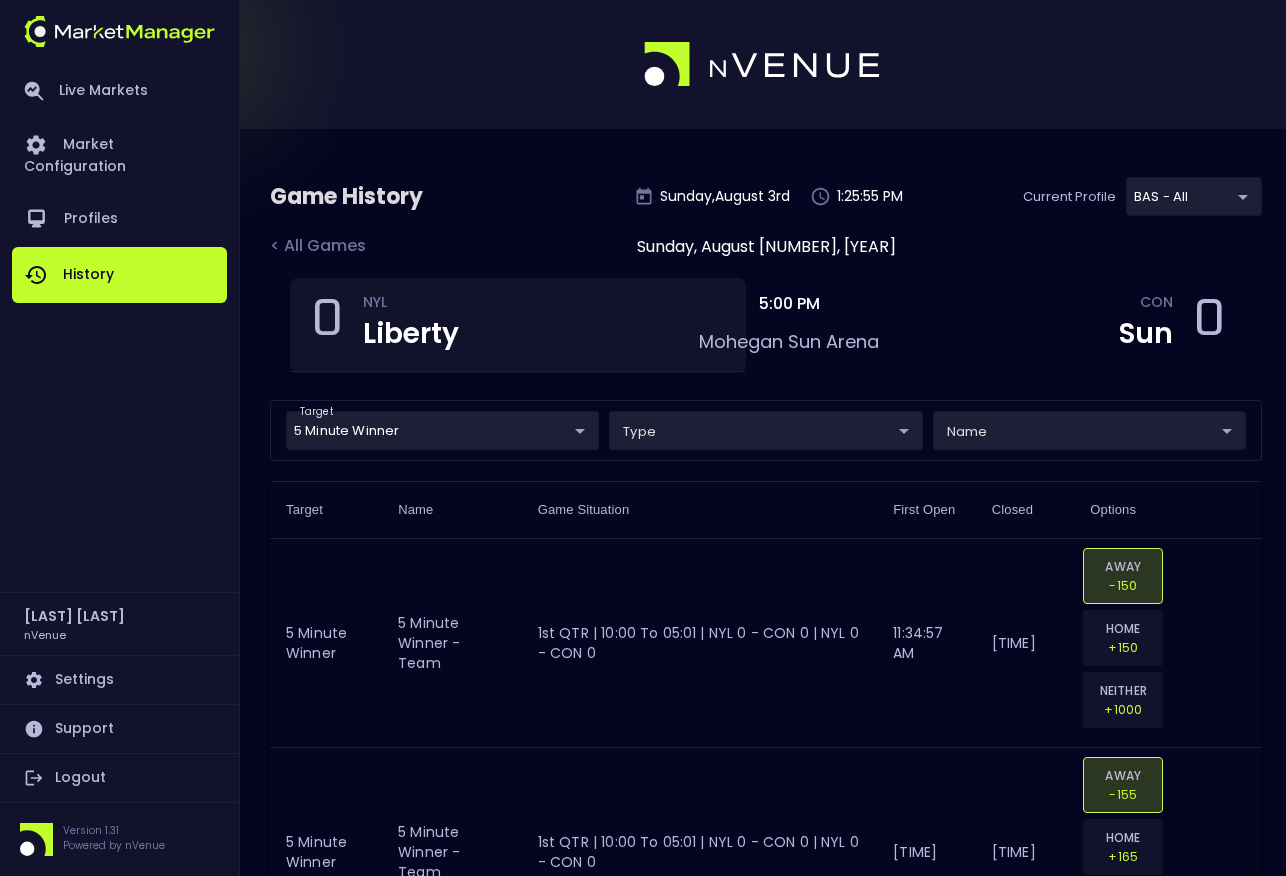 click on "5 Minute - Away Points OU 5 Minute - Home Points OU 5 Minute - Total Points OU 5 Minute Winner Next FG Type Player Total 3pt Field Goals - Quarter Player Total Assists - Quarter Player Total Points - Quarter Player Total Rebounds - Quarter Quarter - Winner Race to 15 SGP - Team Win, Points, Rebounds" at bounding box center (643, 438) 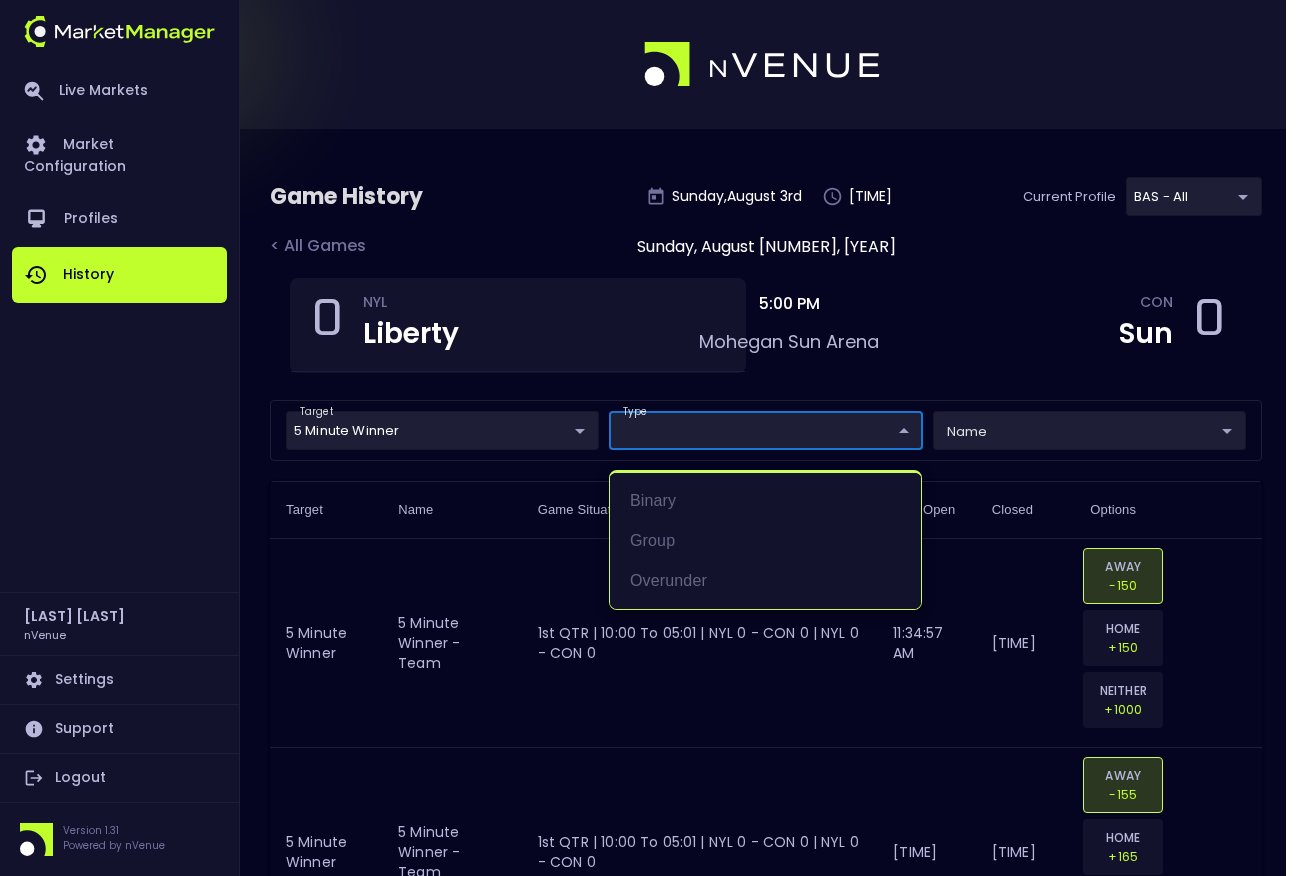 click on "Live Markets Market Configuration Profiles History Salim   Al Kharsa nVenue Settings Support Logout   Version 1.31  Powered by nVenue Game History Sunday ,  August   3 rd 1:25:56 PM Current Profile BAS - All 0d810fa5-e353-4d9c-b11d-31f095cae871 Select < All Games Sunday, August 3, 2025 0 NYL Liberty 5:00 PM Mohegan Sun Arena CON Sun 0 target 5 Minute Winner 5 Minute Winner ​ type ​ ​ name ​ ​ Target Name Game Situation First Open Closed Options 5 Minute Winner 5 minute winner - team 1st QTR | 10:00 to 05:01 | NYL 0 - CON 0 | NYL 0 - CON 0  11:34:57 AM 12:14:46 PM AWAY -150 HOME +150 NEITHER +1000 5 Minute Winner 5 minute winner - team 1st QTR | 10:00 to 05:01 | NYL 0 - CON 0 | NYL 0 - CON 0  12:03:53 PM 12:14:46 PM AWAY -155 HOME +165 NEITHER +800 5 Minute Winner 5 minute winner - team 1st QTR | 10:00 to 05:01 | NYL 0 - CON 0 | NYL 0 - CON 0  12:04:10 PM 12:14:46 PM AWAY -118 HOME +120 NEITHER +900 5 Minute Winner 5 minute winner - team 1st QTR | 10:00 to 05:01 | NYL 0 - CON 0 | NYL 0 - CON 0  AWAY" at bounding box center [650, 5538] 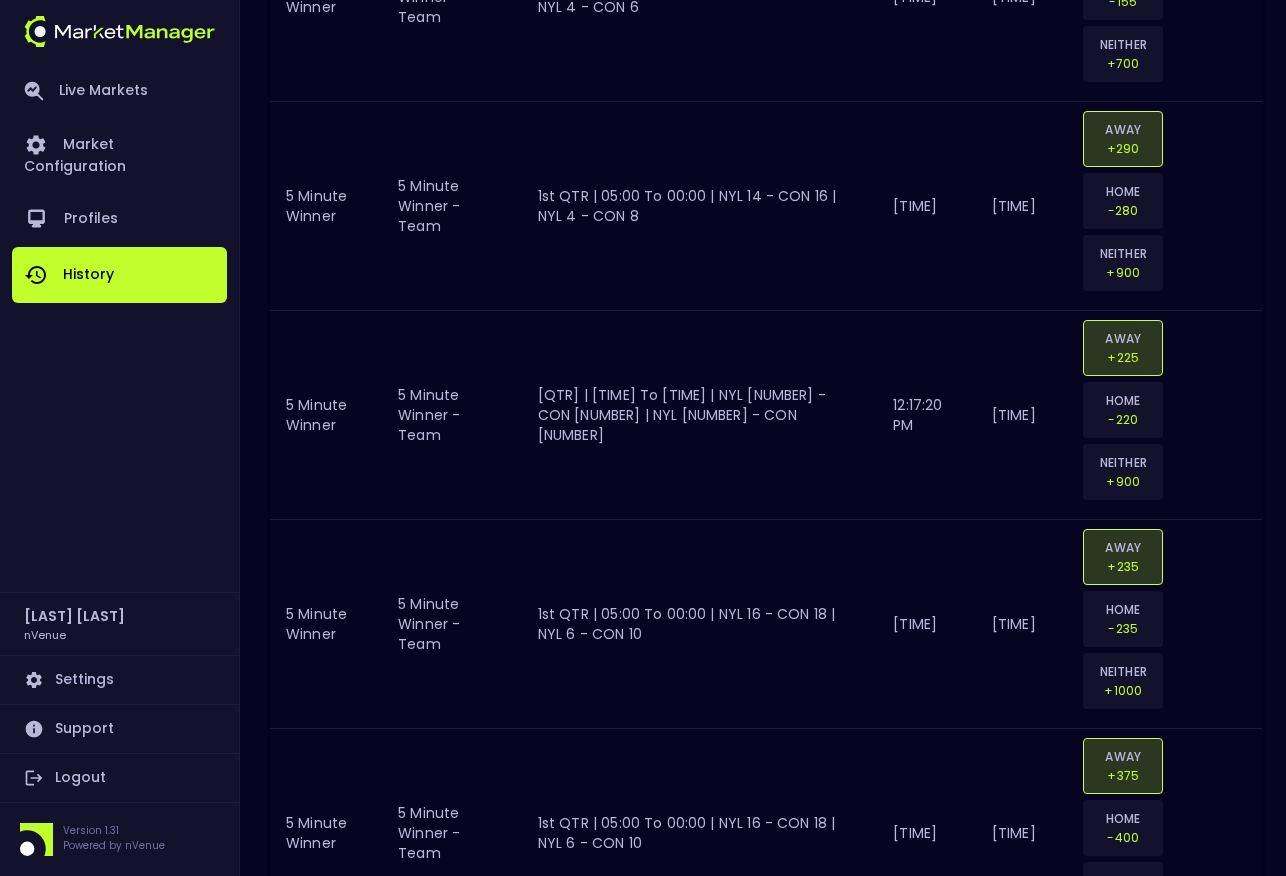 scroll, scrollTop: 7124, scrollLeft: 0, axis: vertical 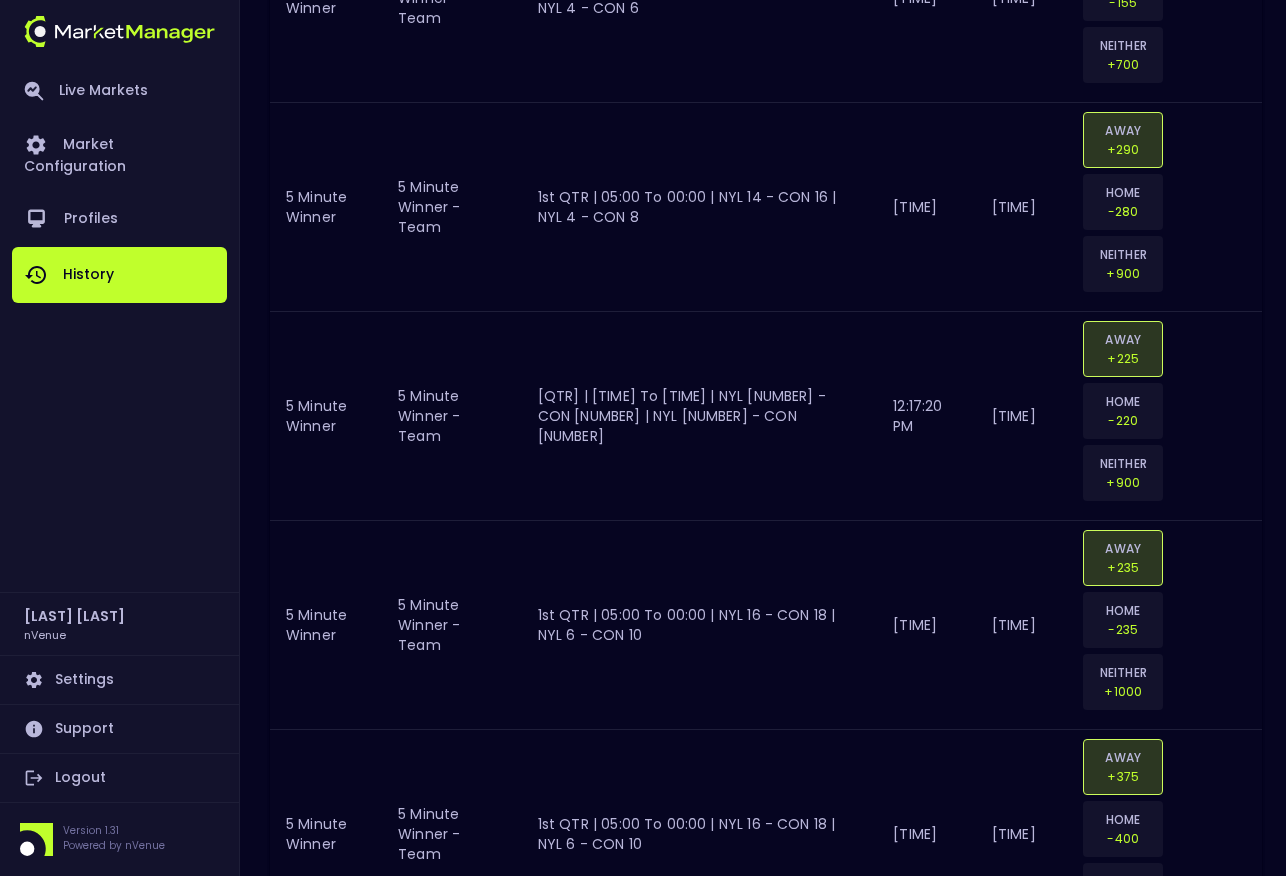 click 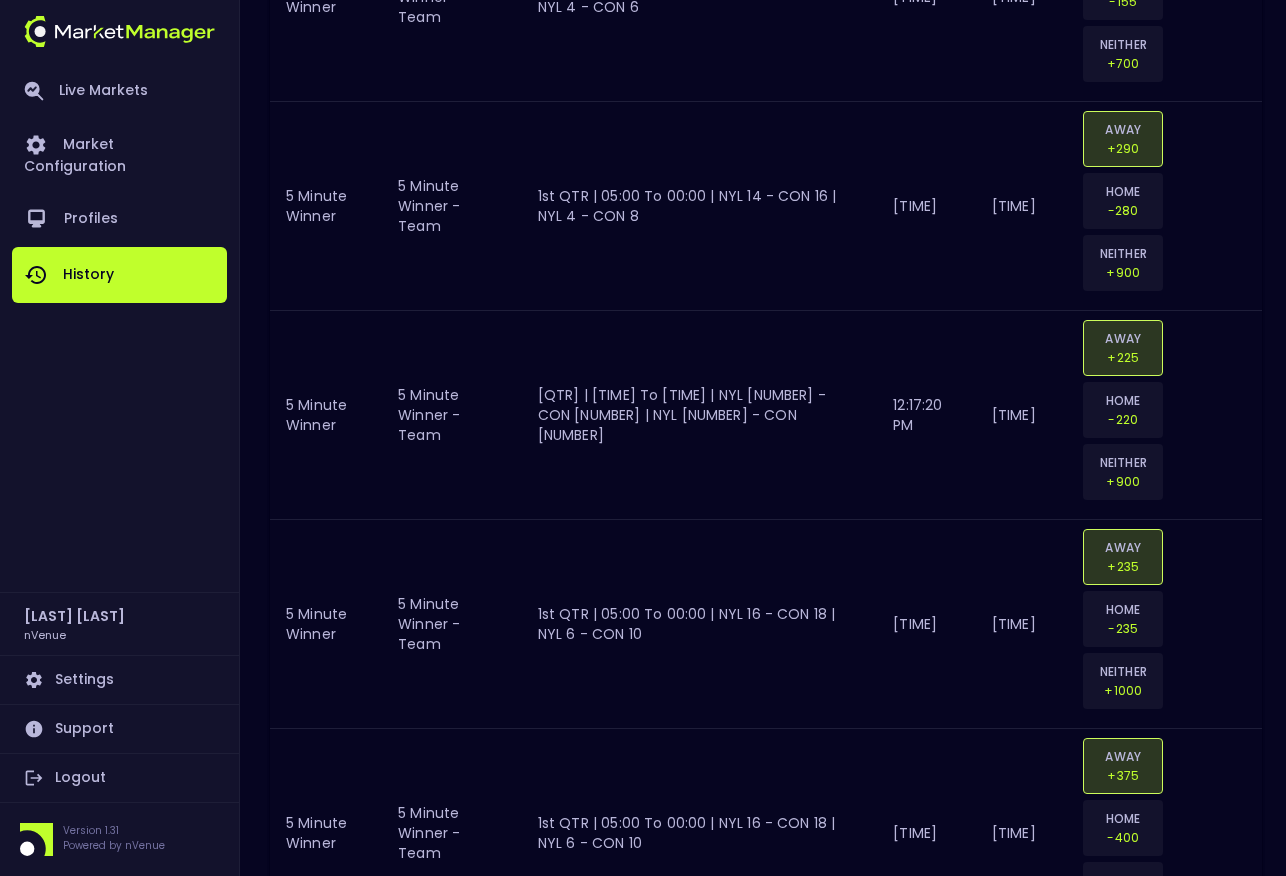 scroll, scrollTop: 7124, scrollLeft: 0, axis: vertical 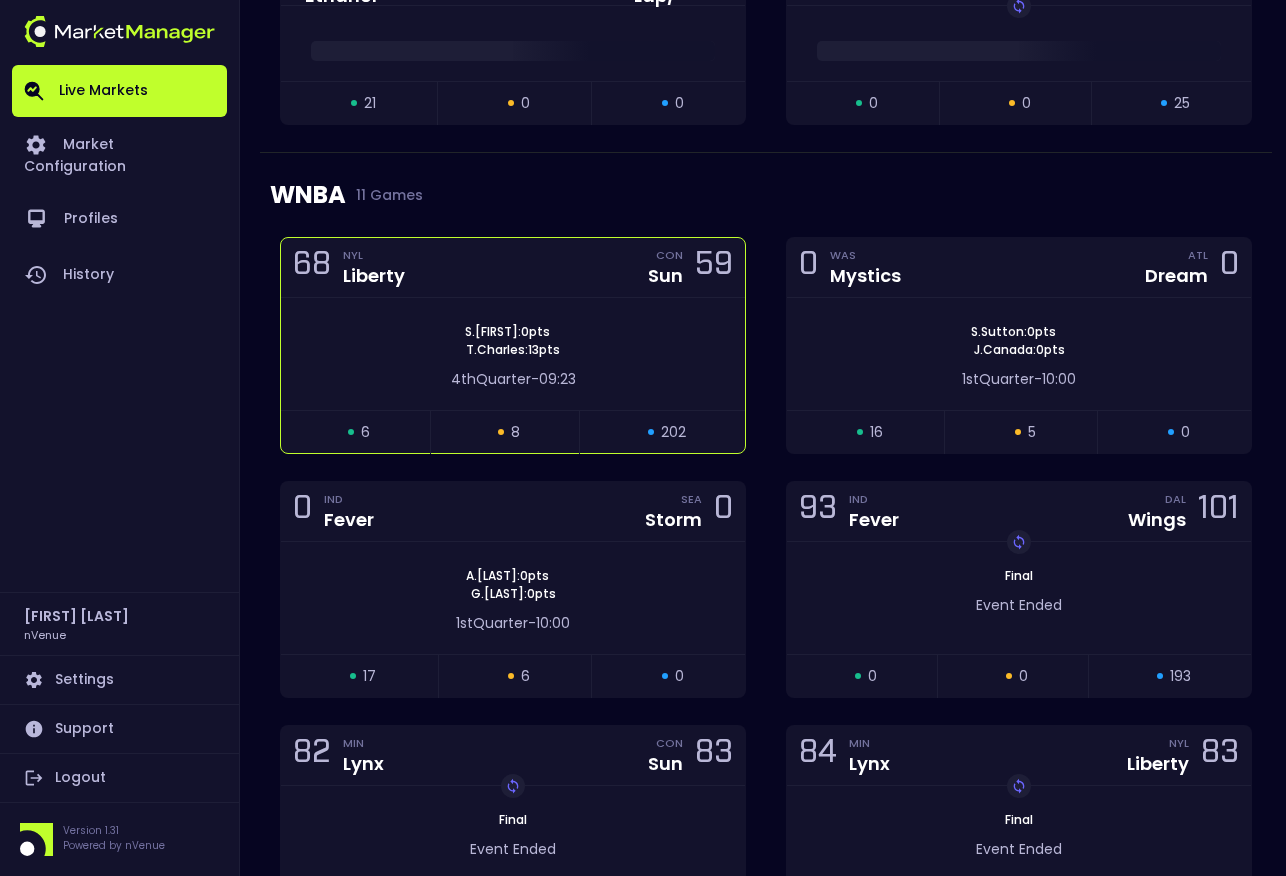 click on "68 NYL Liberty CON Sun 59" at bounding box center [513, 268] 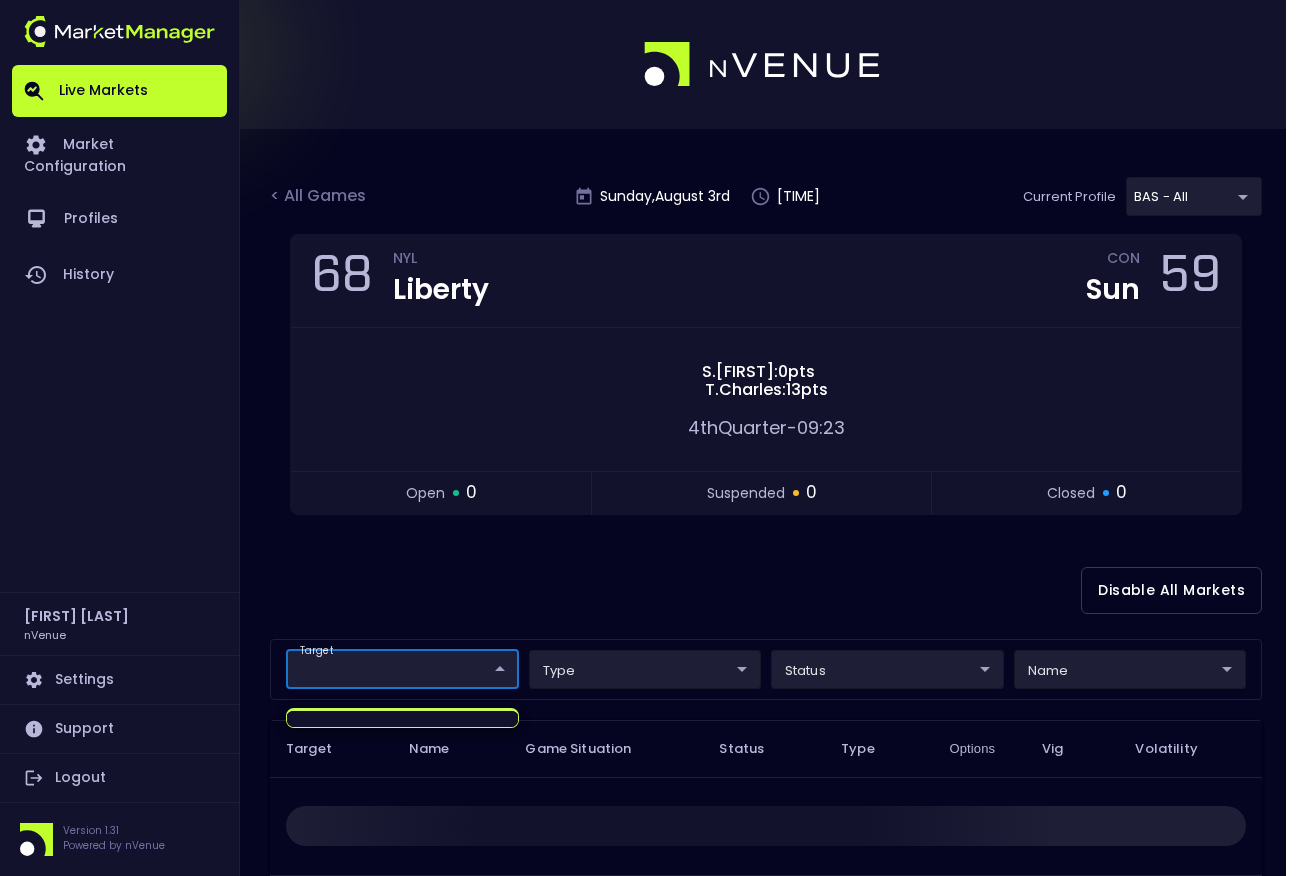 click on "Live Markets Market Configuration Profiles History Salim   Al Kharsa nVenue Settings Support Logout   Version 1.31  Powered by nVenue < All Games Sunday ,  August   3 rd 1:37:51 PM Current Profile BAS - All 0d810fa5-e353-4d9c-b11d-31f095cae871 Select Target Market Status Type Vig Volatility Options Close 68 NYL Liberty CON Sun 59 S .  Ionescu :  0  pts T .  Charles :  13  pts 4th  Quarter  -  09:23 open 0 suspended 0 closed 0 Disable All Markets target ​ ​ type ​ ​ status ​ ​ name ​ ​ Target Name Game Situation Status Type Options Vig Volatility Rows per page: 25 25 0–0 of 0" at bounding box center [650, 628] 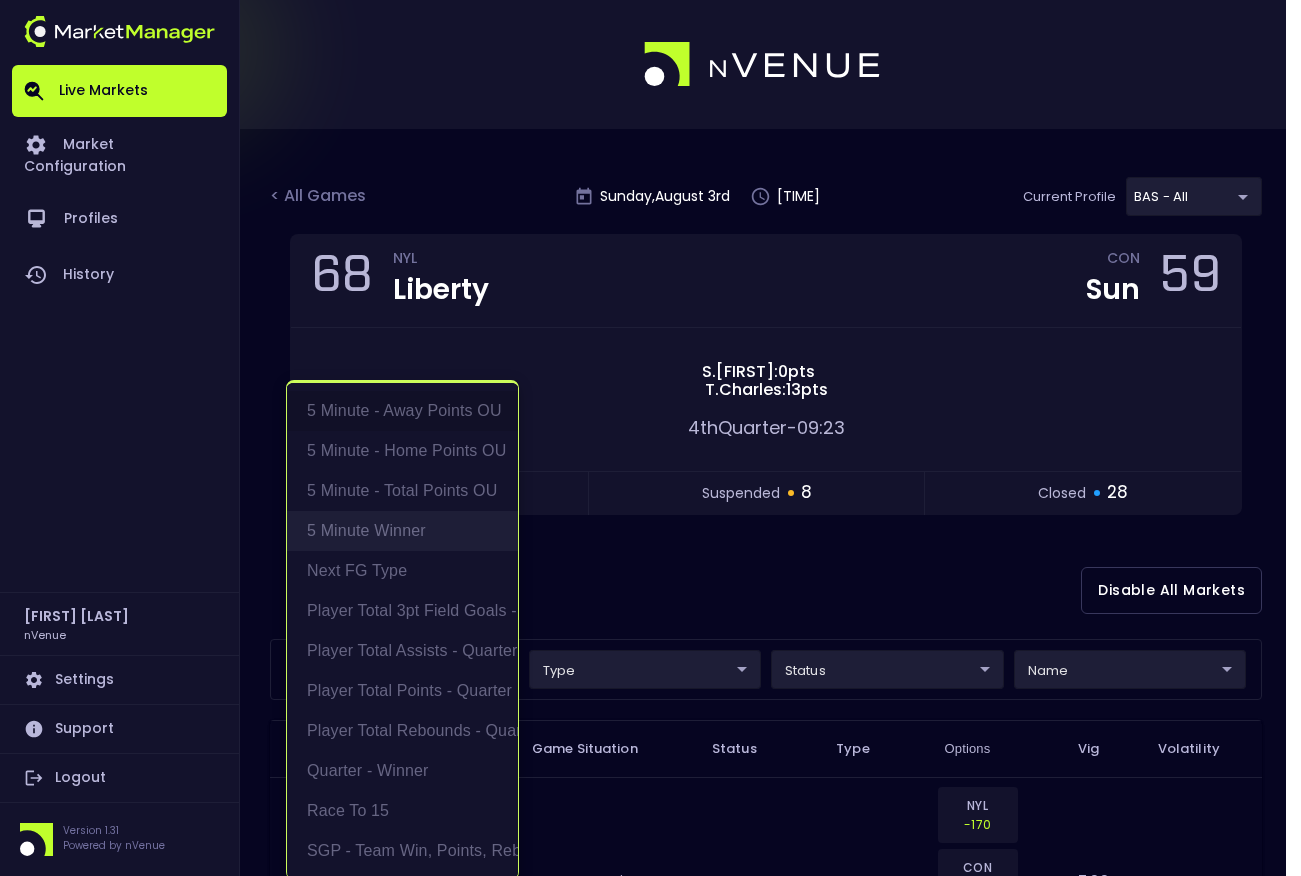 click on "5 Minute Winner" at bounding box center [402, 531] 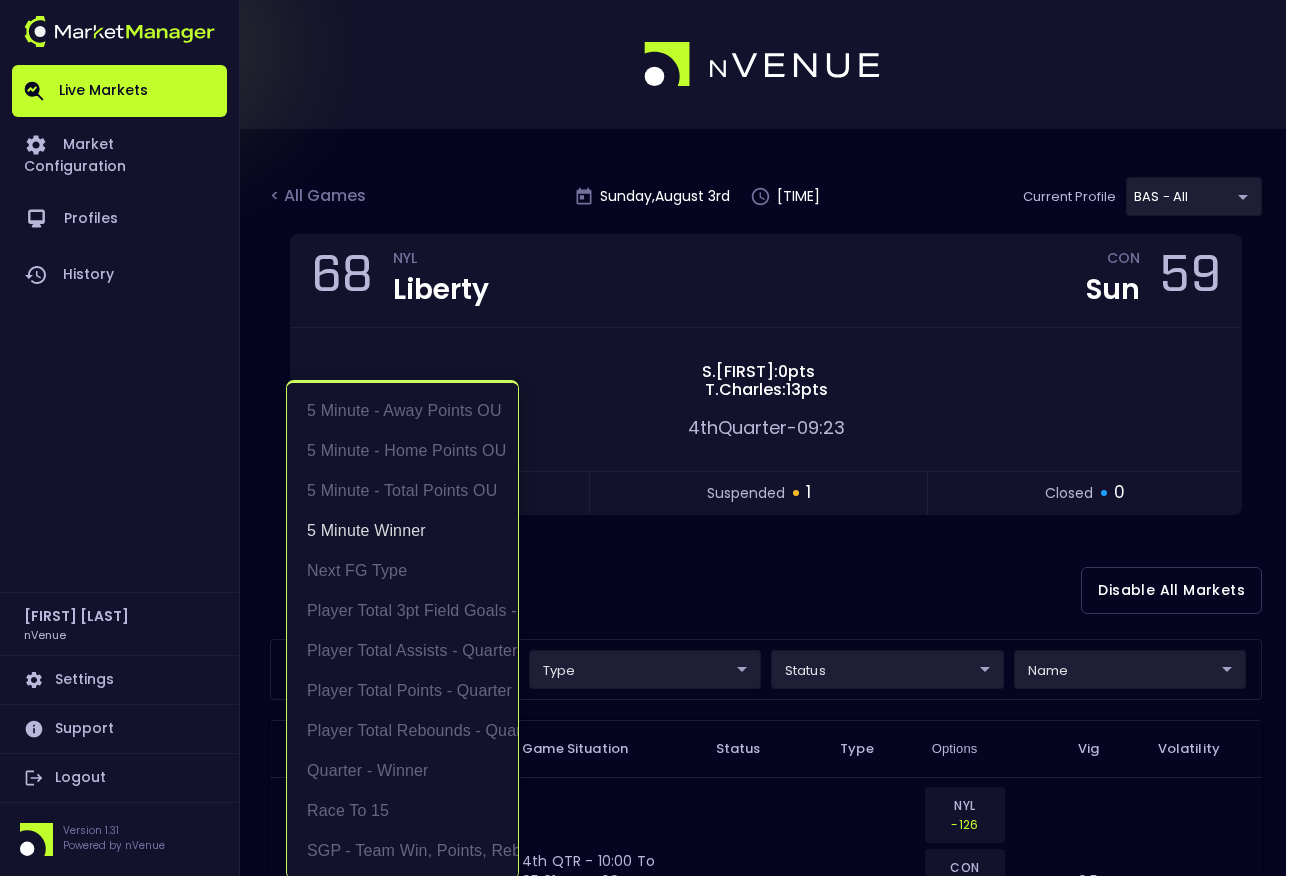 click at bounding box center (650, 438) 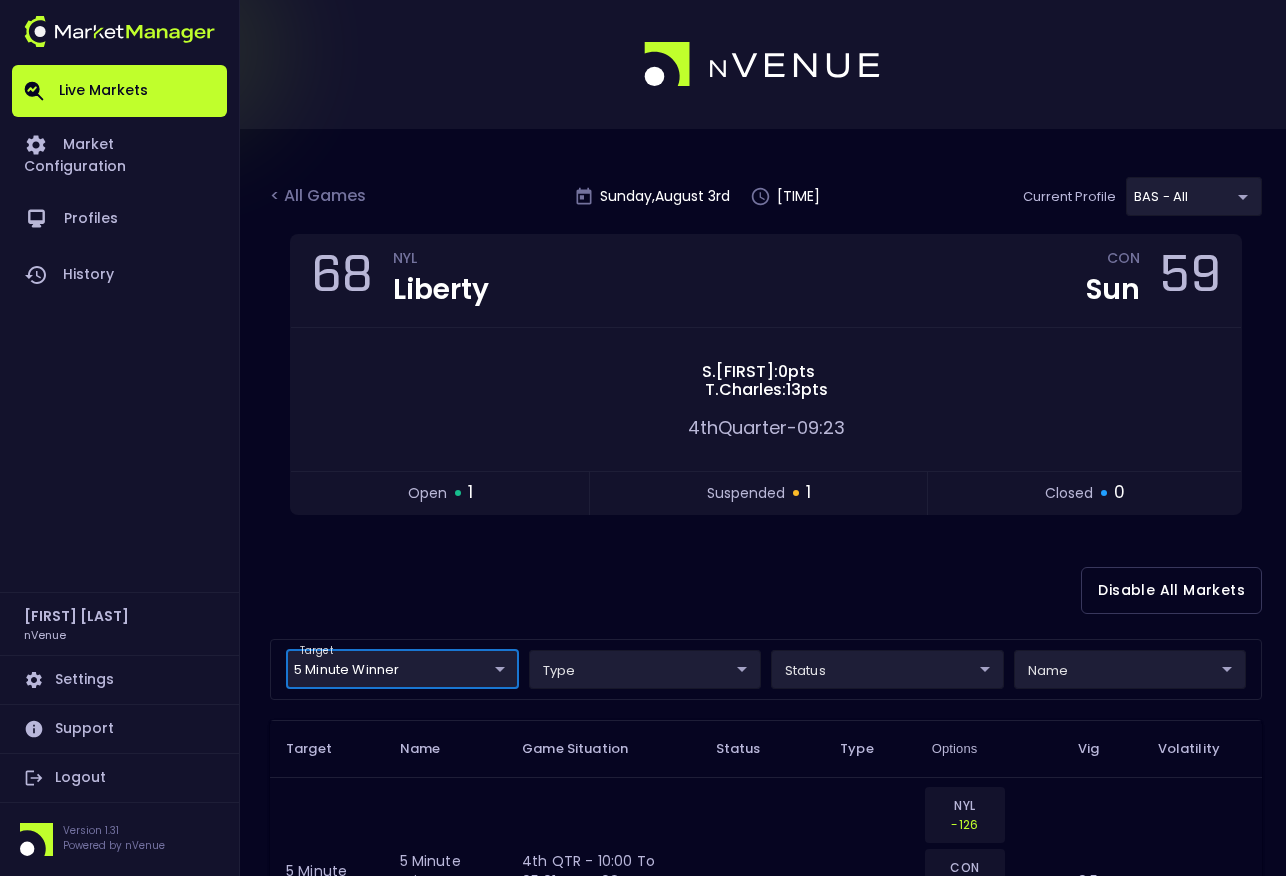 scroll, scrollTop: 9, scrollLeft: 0, axis: vertical 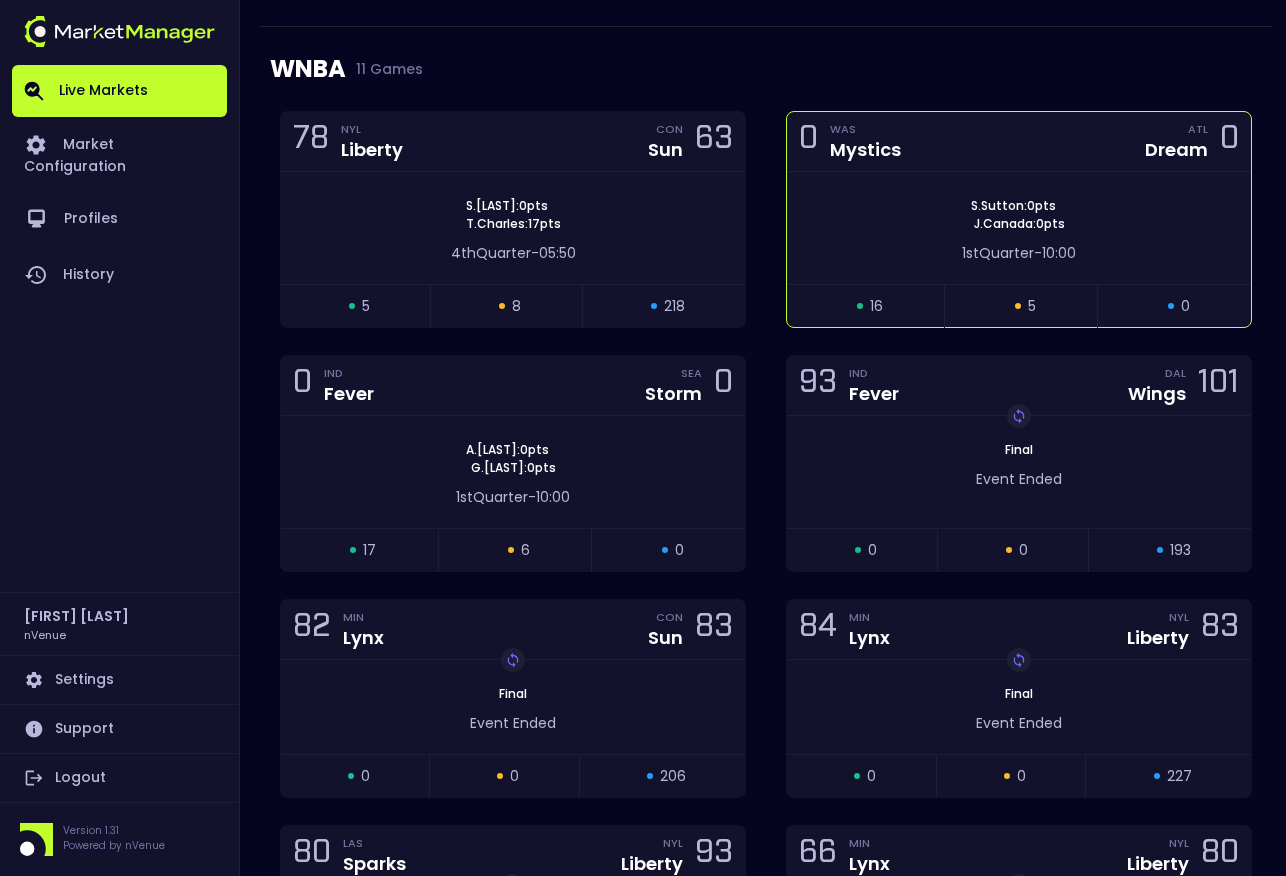 click on "0 WAS Mystics ATL Dream 0" at bounding box center [1019, 142] 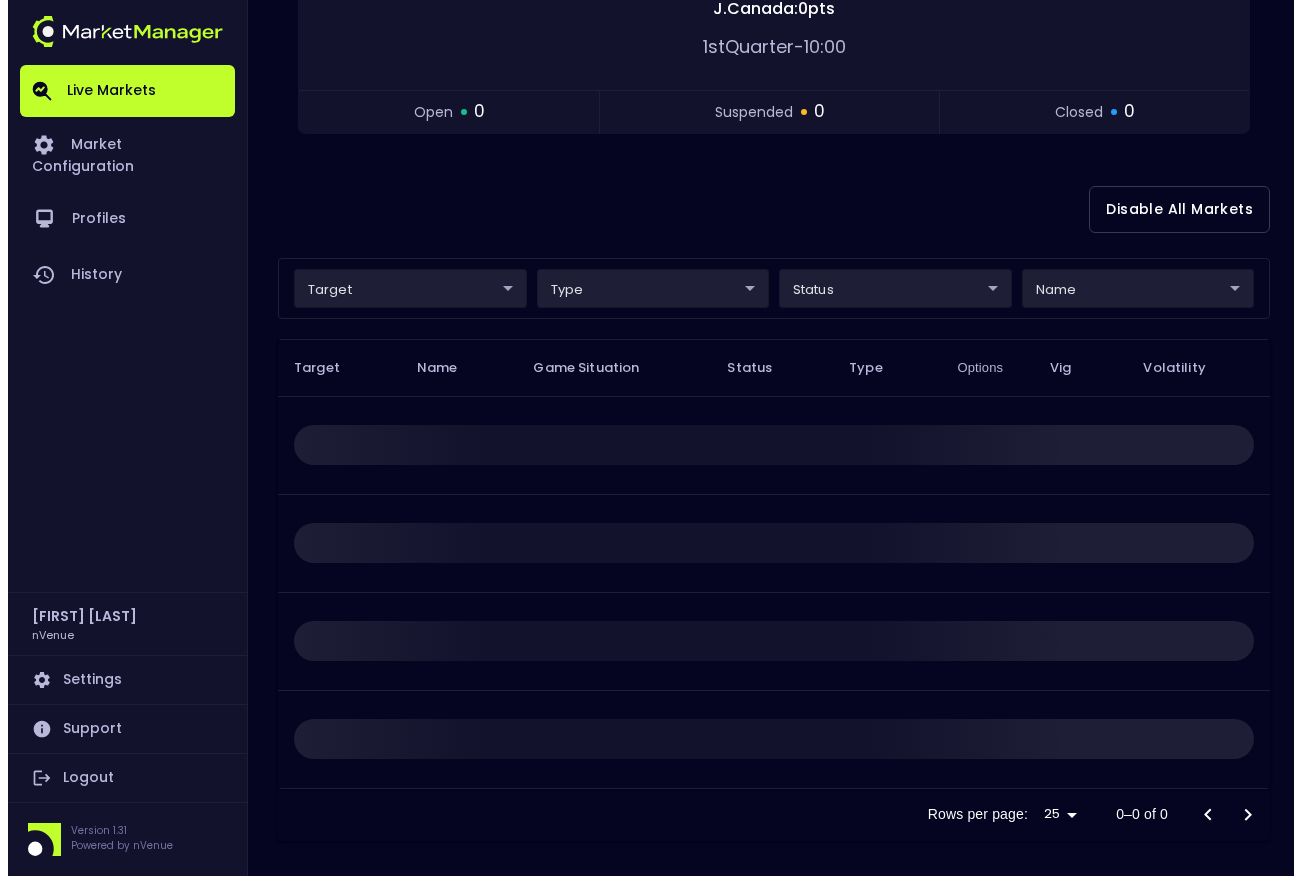 scroll, scrollTop: 0, scrollLeft: 0, axis: both 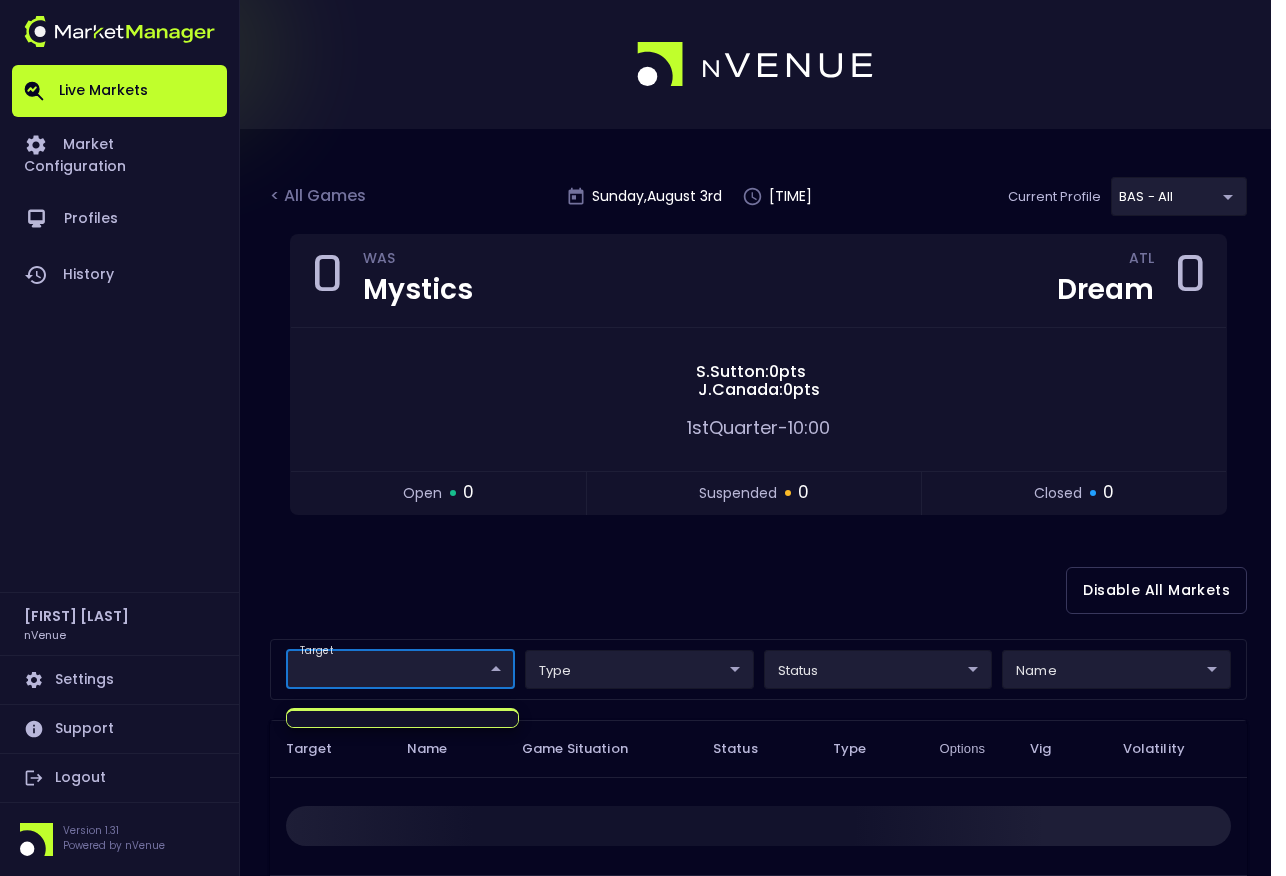 click on "Live Markets Market Configuration Profiles History Salim   Al Kharsa nVenue Settings Support Logout   Version 1.31  Powered by nVenue < All Games Sunday ,  August   3 rd 1:47:14 PM Current Profile BAS - All 0d810fa5-e353-4d9c-b11d-31f095cae871 Select Target Market Status Type Vig Volatility Options Close 0 WAS Mystics ATL Dream 0 S .  Sutton :  0  pts J .  Canada :  0  pts 1st  Quarter  -  10:00 open 0 suspended 0 closed 0 Disable All Markets target ​ ​ type ​ ​ status ​ ​ name ​ ​ Target Name Game Situation Status Type Options Vig Volatility Rows per page: 25 25 0–0 of 0" at bounding box center [643, 628] 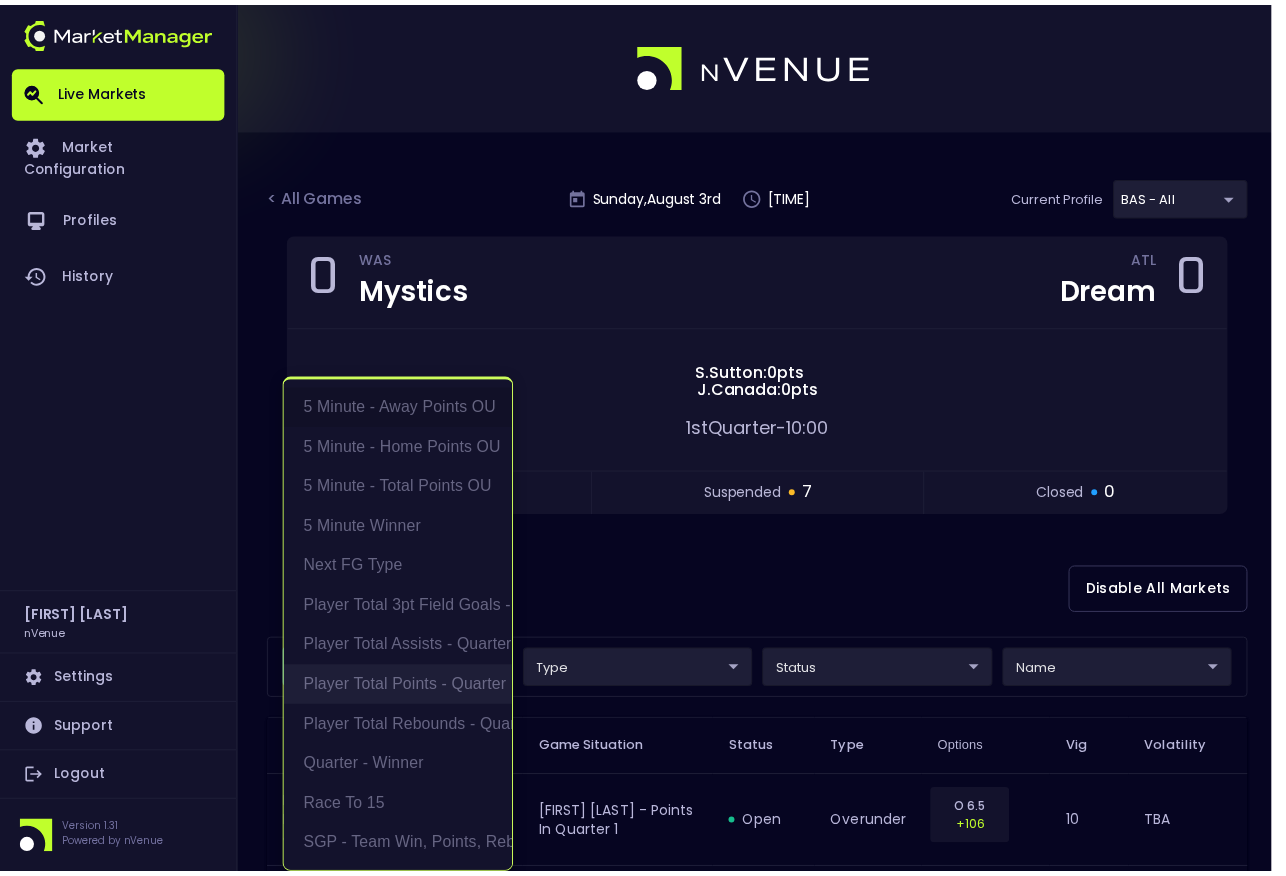 scroll, scrollTop: 4, scrollLeft: 0, axis: vertical 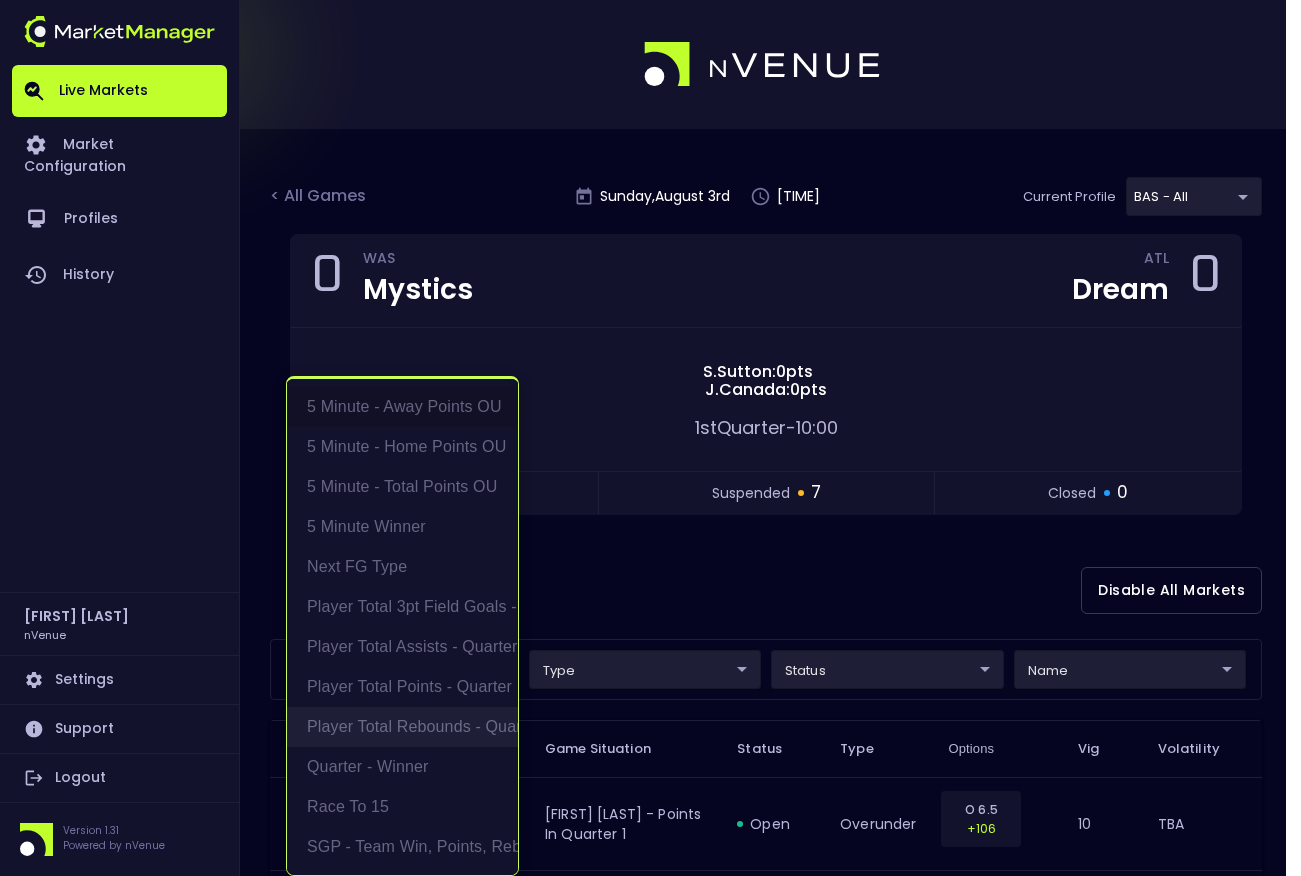 click on "Player Total Rebounds - Quarter" at bounding box center (402, 727) 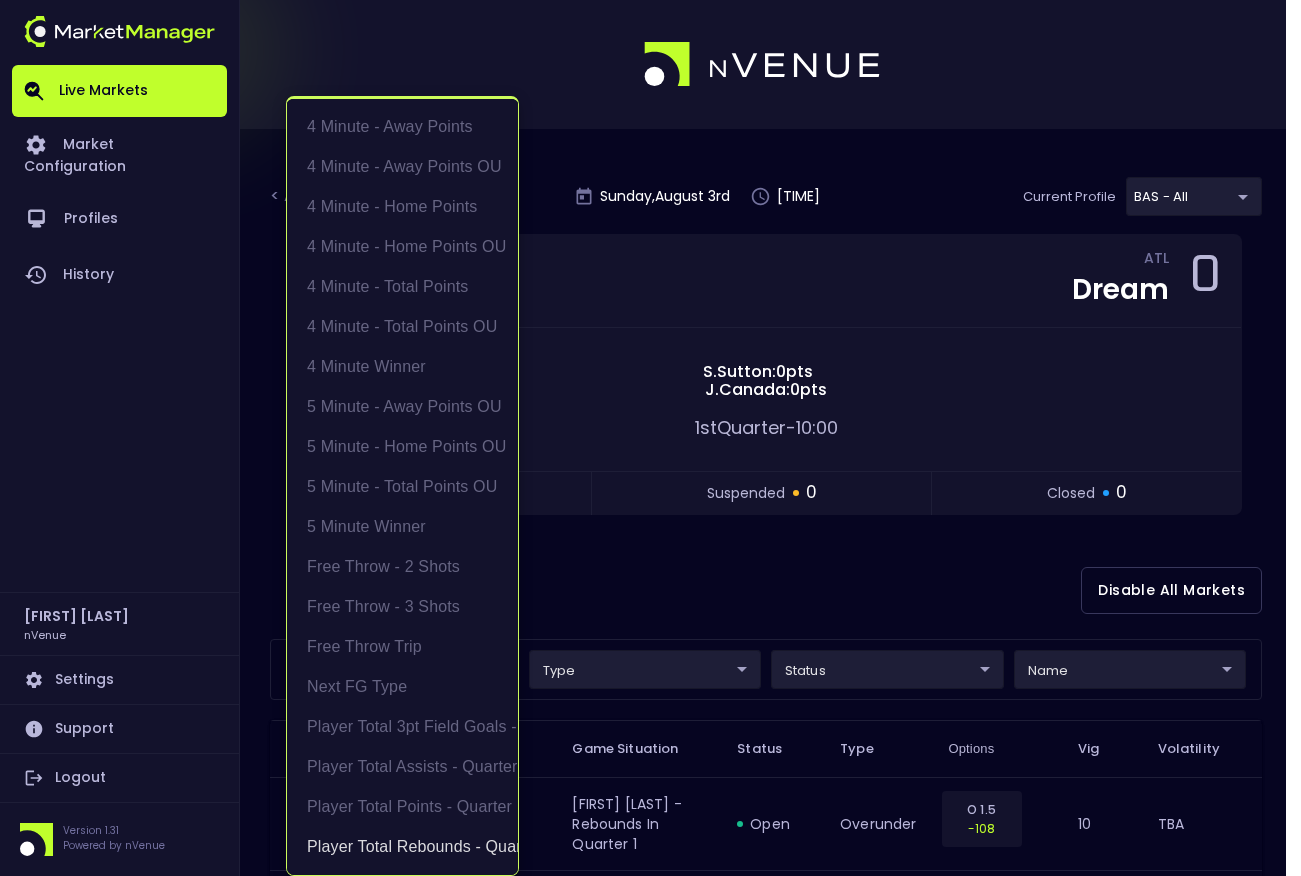 click at bounding box center [650, 438] 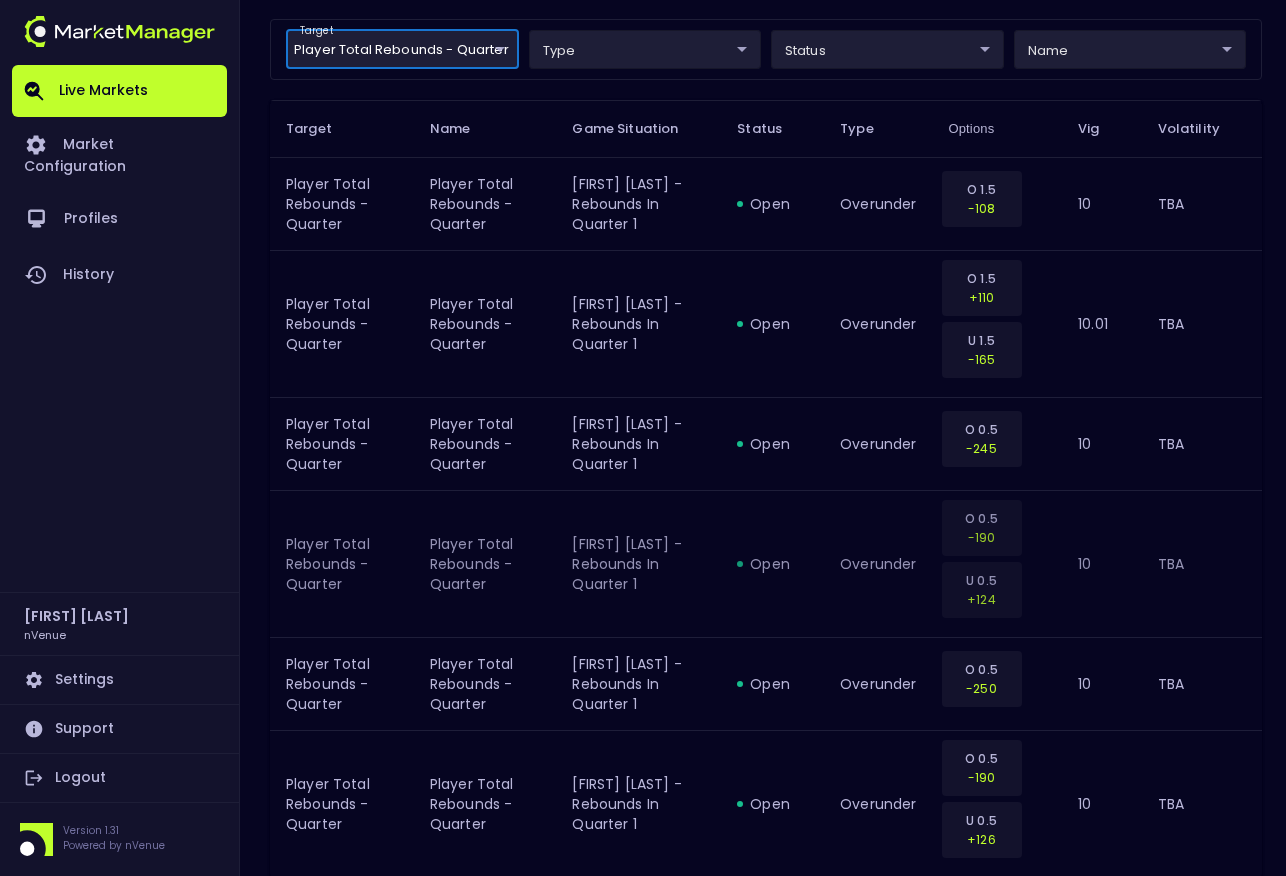 scroll, scrollTop: 620, scrollLeft: 0, axis: vertical 